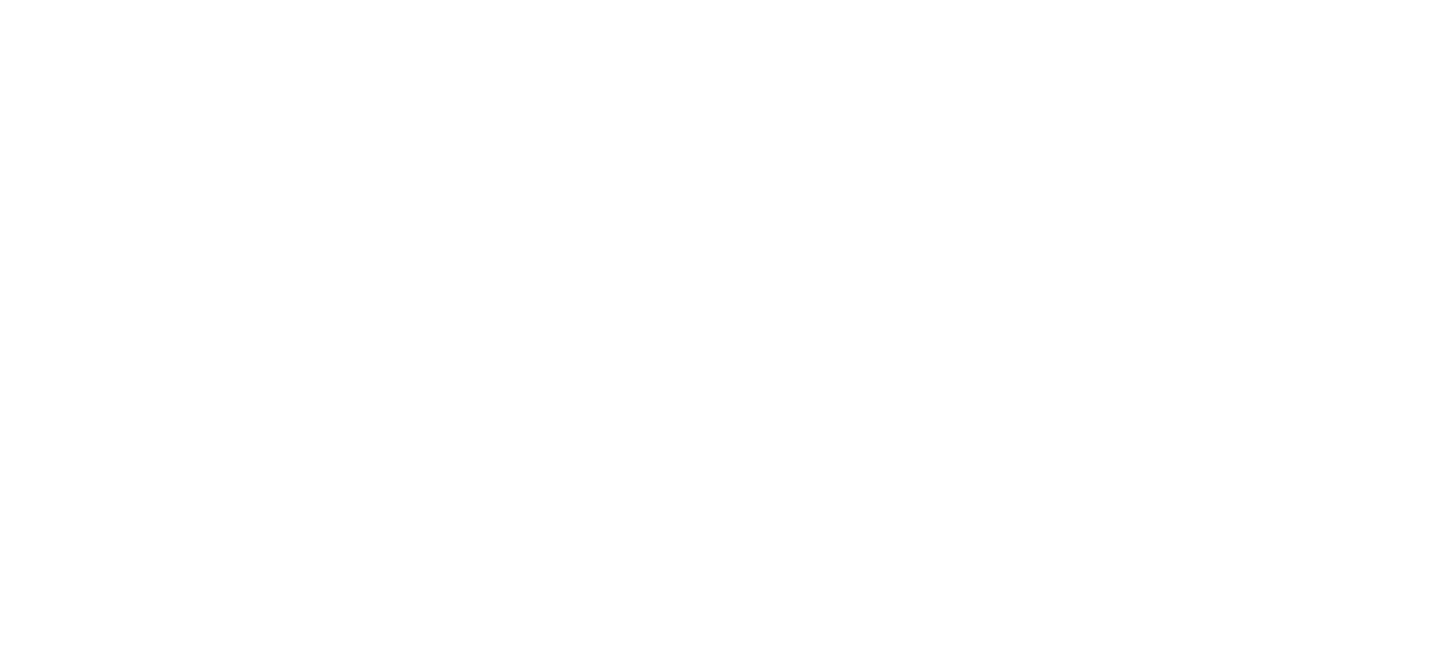 scroll, scrollTop: 0, scrollLeft: 0, axis: both 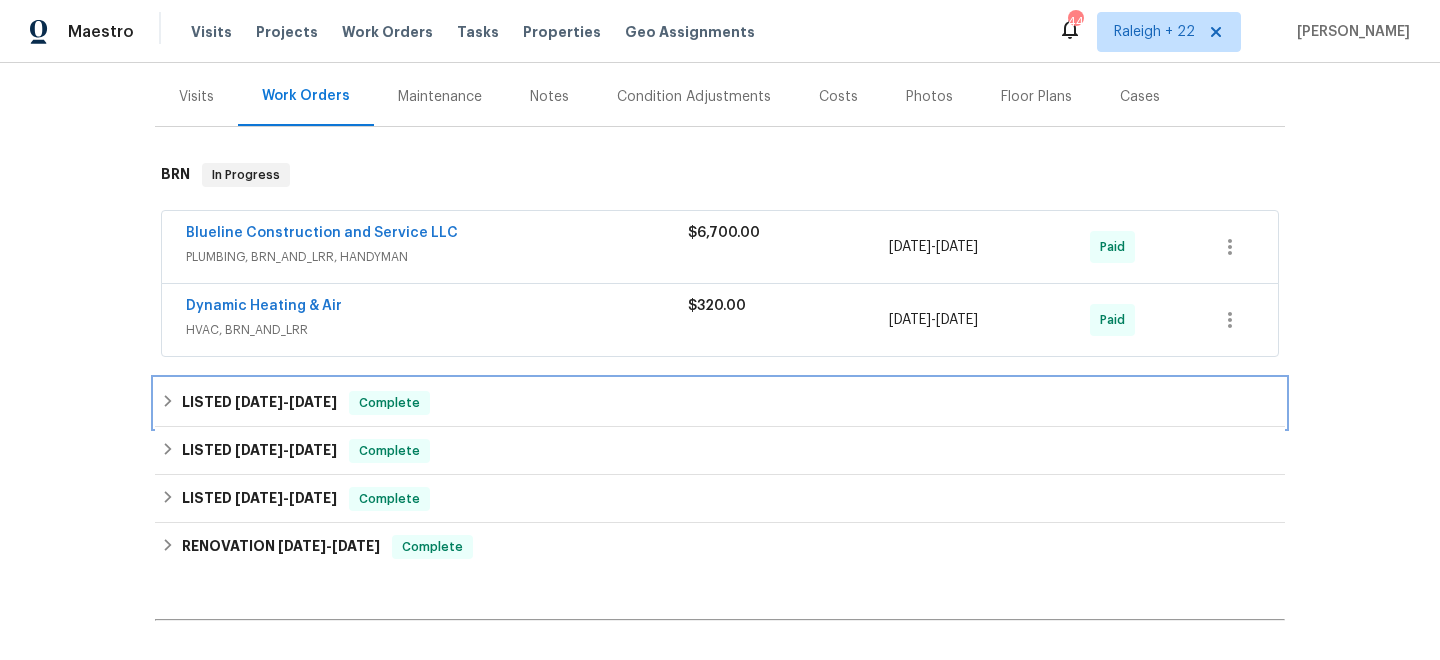 click on "LISTED   [DATE]  -  [DATE] Complete" at bounding box center [720, 403] 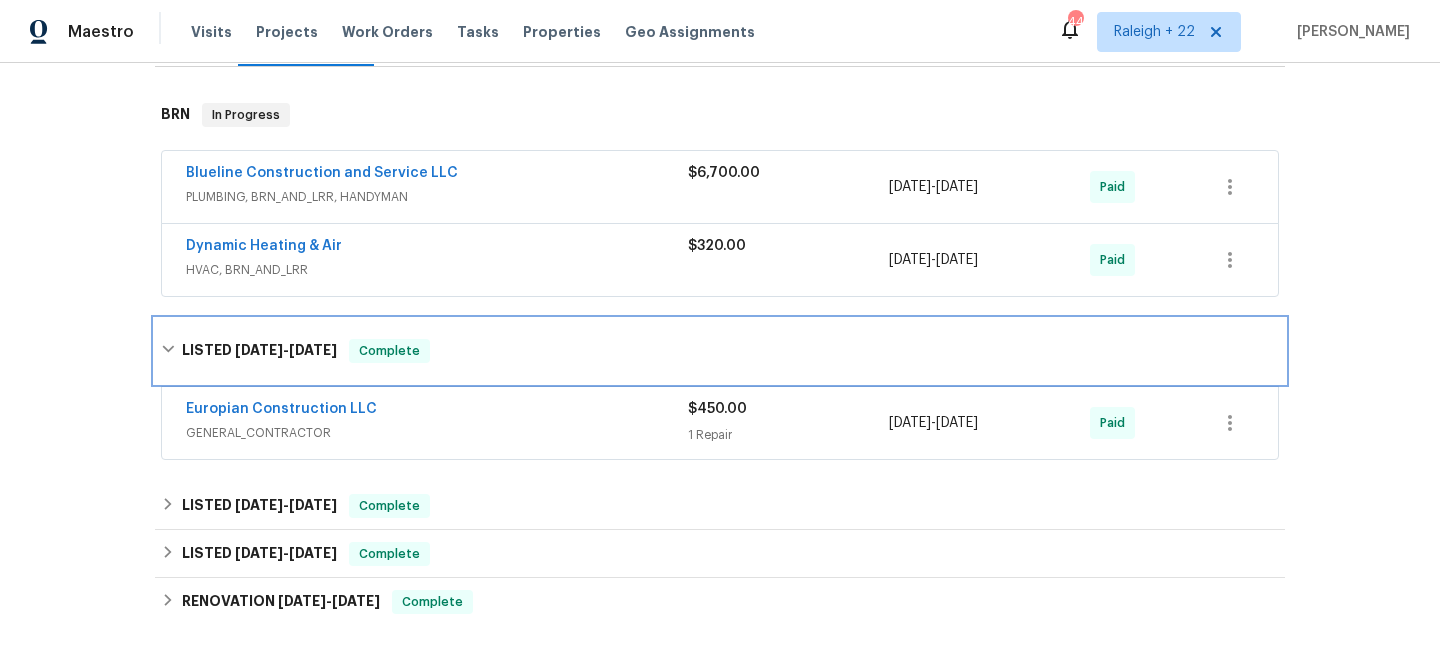 scroll, scrollTop: 347, scrollLeft: 0, axis: vertical 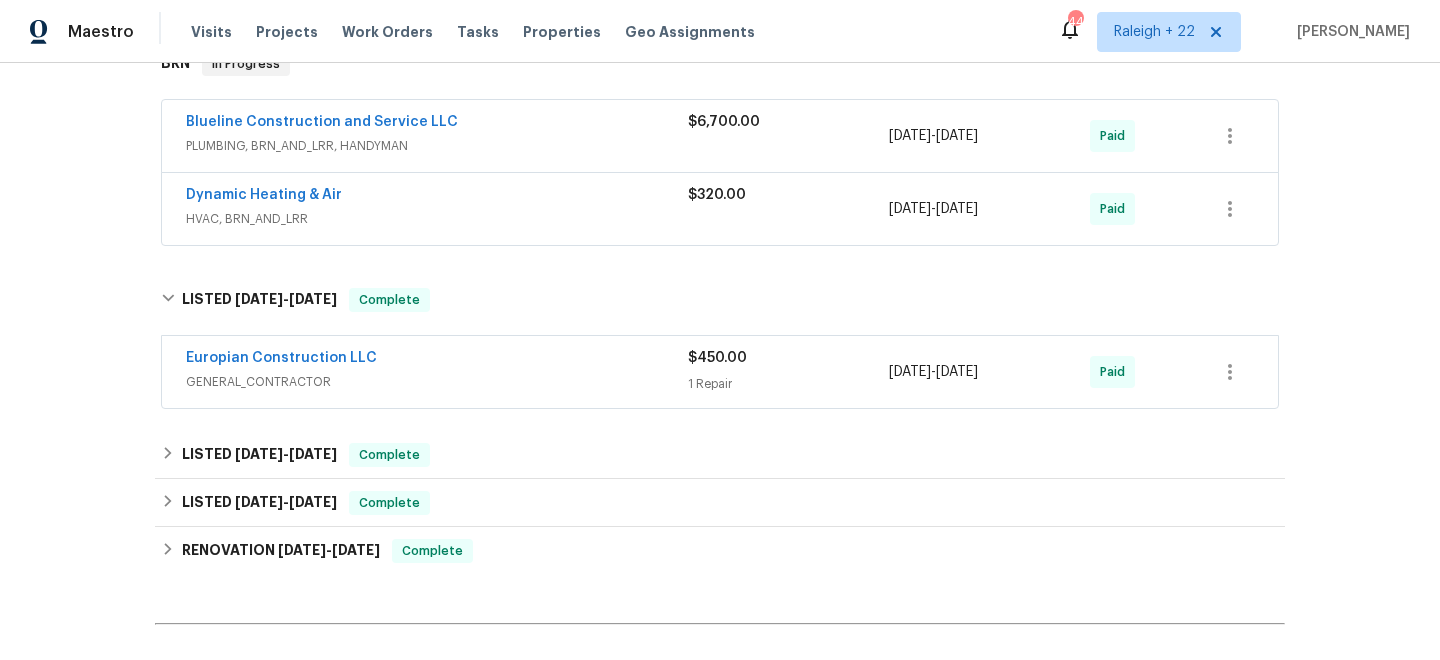 click on "GENERAL_CONTRACTOR" at bounding box center (437, 382) 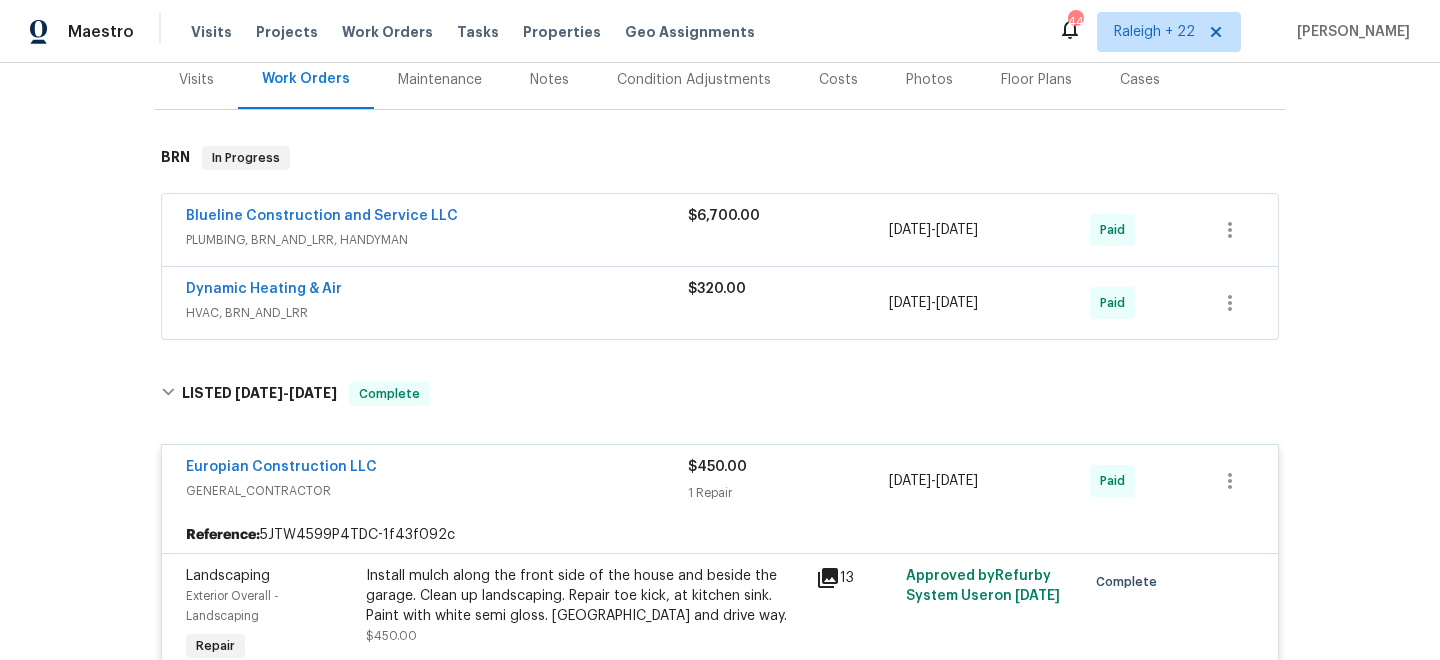 scroll, scrollTop: 231, scrollLeft: 0, axis: vertical 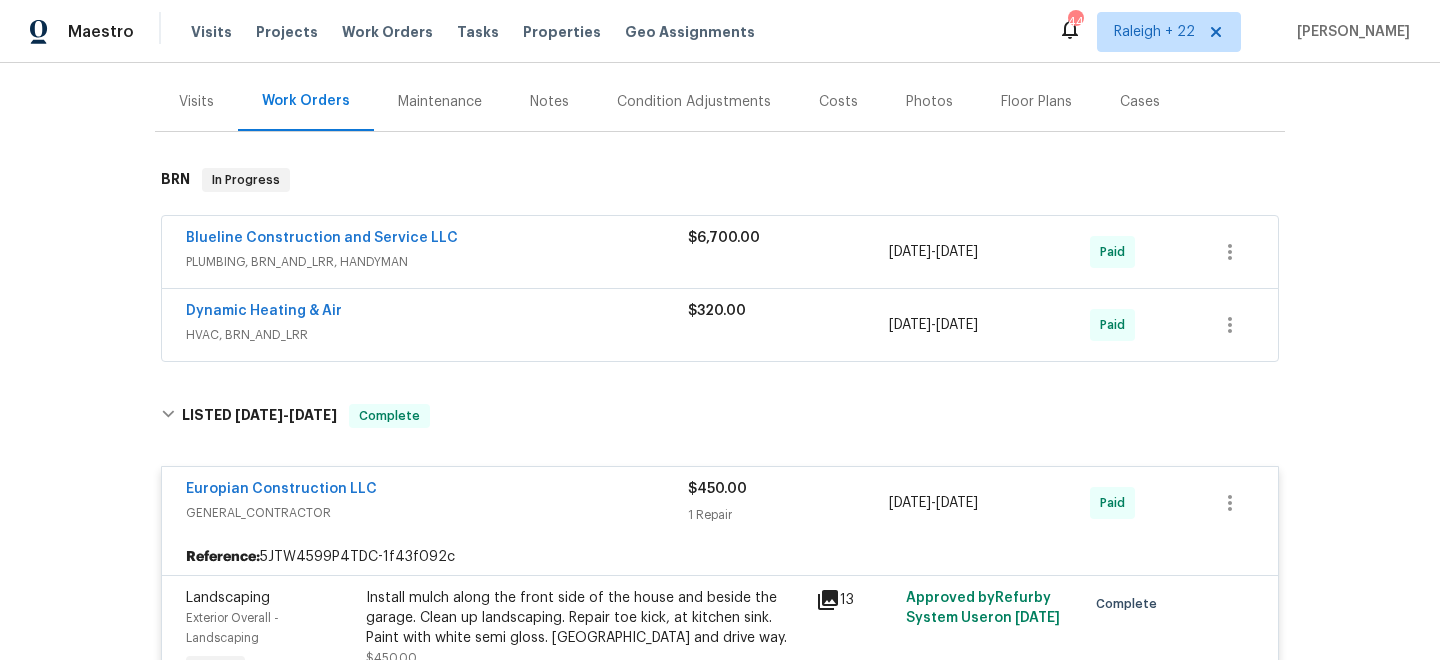 click on "HVAC, BRN_AND_LRR" at bounding box center [437, 335] 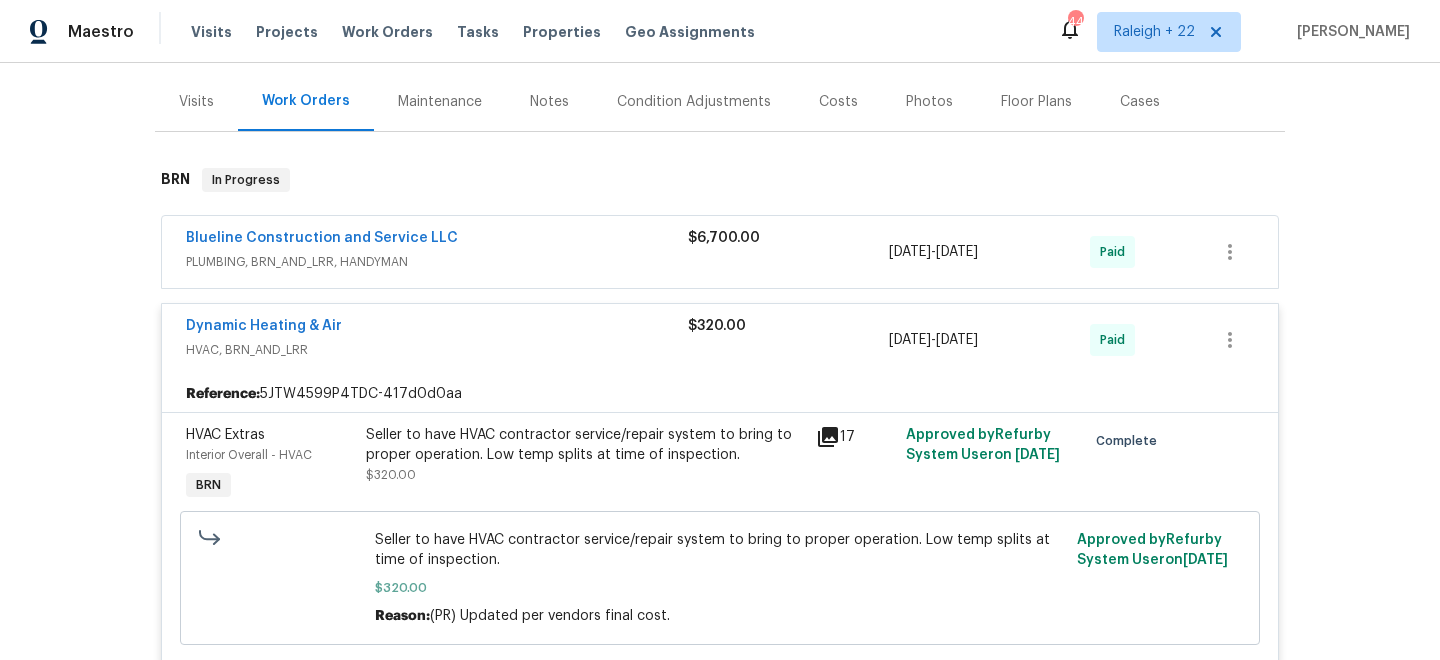 scroll, scrollTop: 225, scrollLeft: 0, axis: vertical 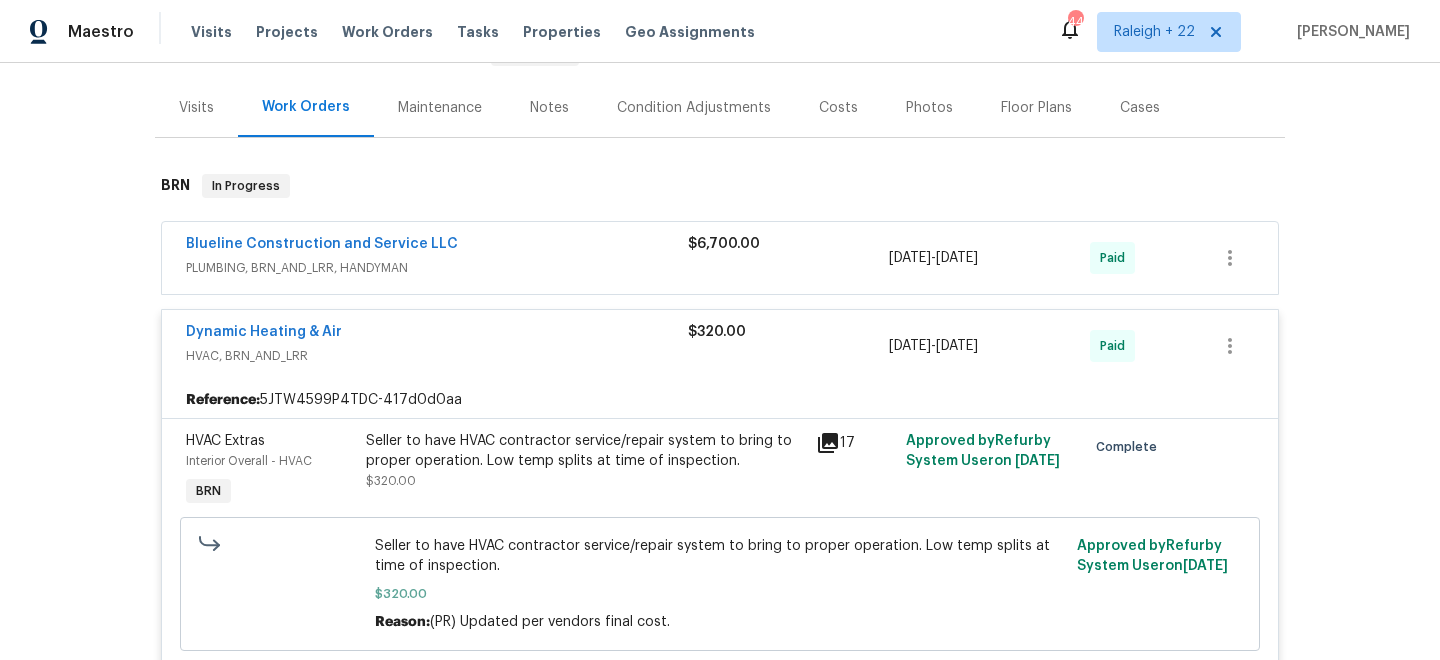 click on "PLUMBING, BRN_AND_LRR, HANDYMAN" at bounding box center [437, 268] 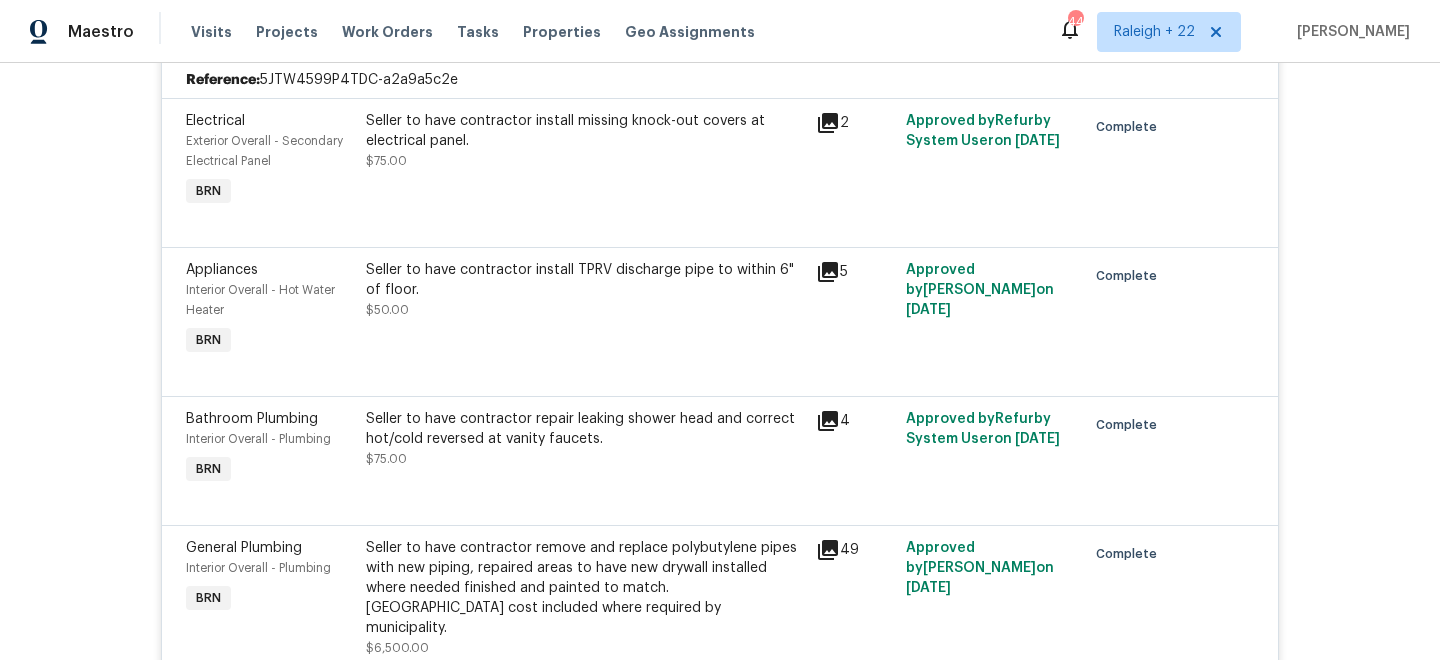scroll, scrollTop: 135, scrollLeft: 0, axis: vertical 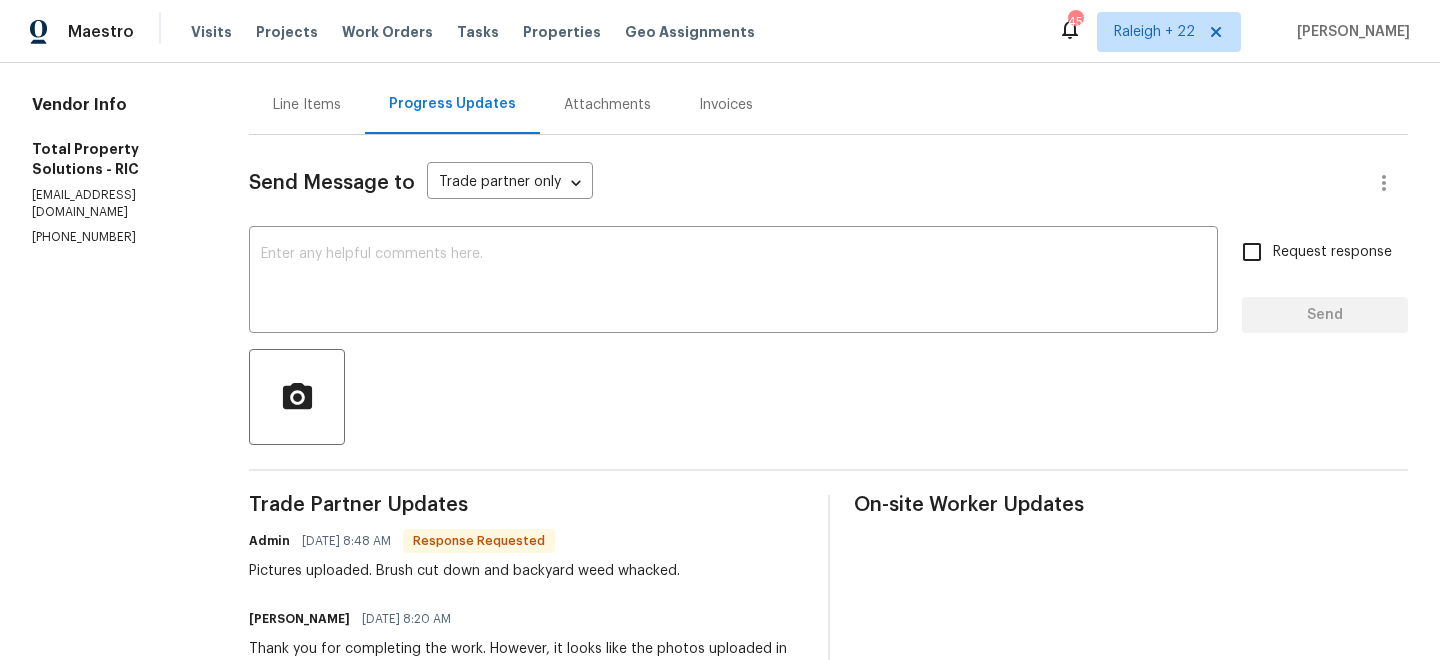 click on "Line Items" at bounding box center [307, 105] 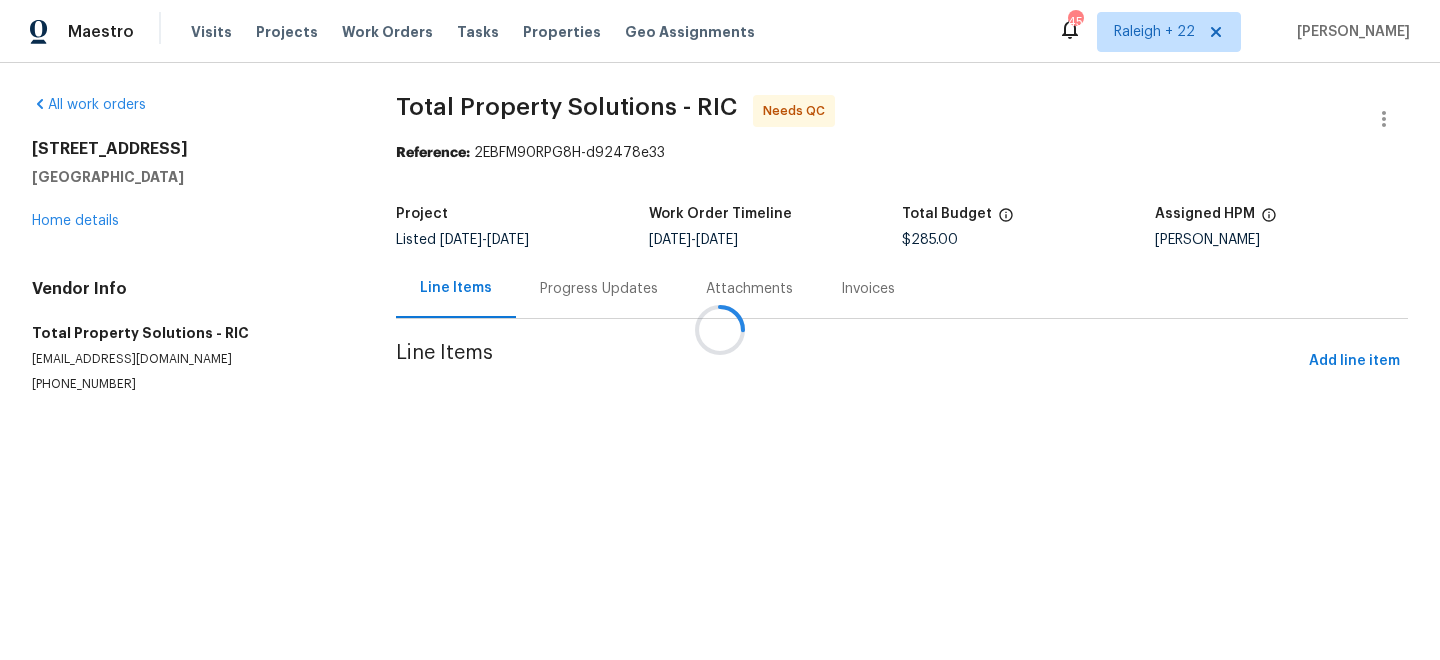 scroll, scrollTop: 0, scrollLeft: 0, axis: both 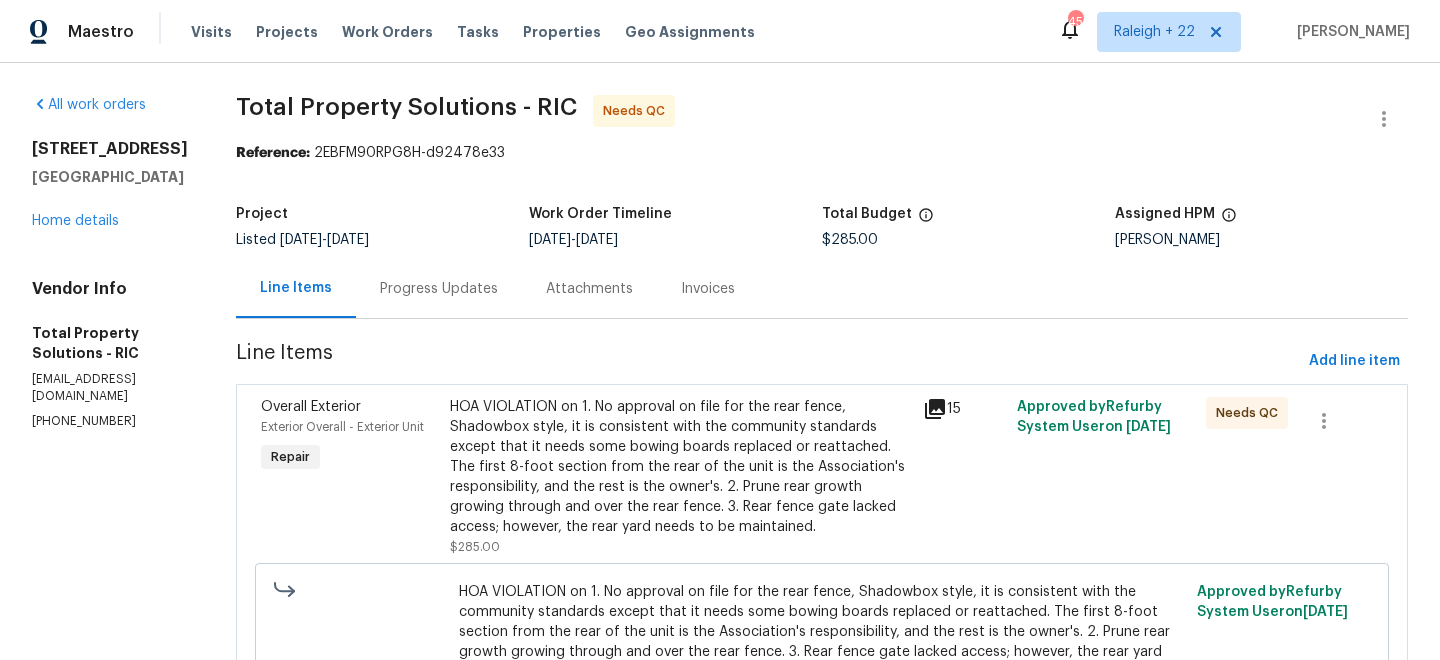click on "HOA VIOLATION on 1. No approval on file for the rear fence, Shadowbox style, it is consistent with the community standards except that it needs some bowing boards replaced or reattached. The first 8-foot section from the rear of the unit is the Association's responsibility, and the rest is the owner's.
2. Prune rear growth growing through and over the rear fence.
3. Rear fence gate lacked access; however, the rear yard needs to be maintained." at bounding box center (680, 467) 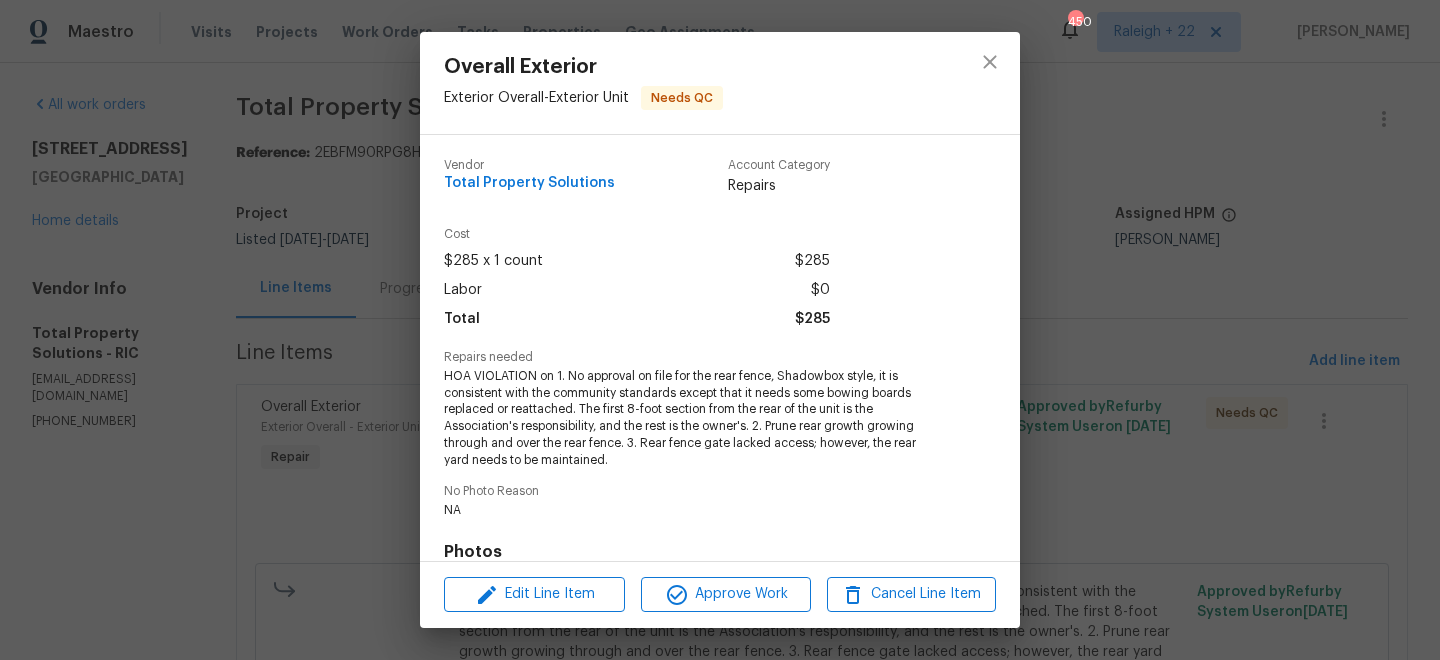 scroll, scrollTop: 294, scrollLeft: 0, axis: vertical 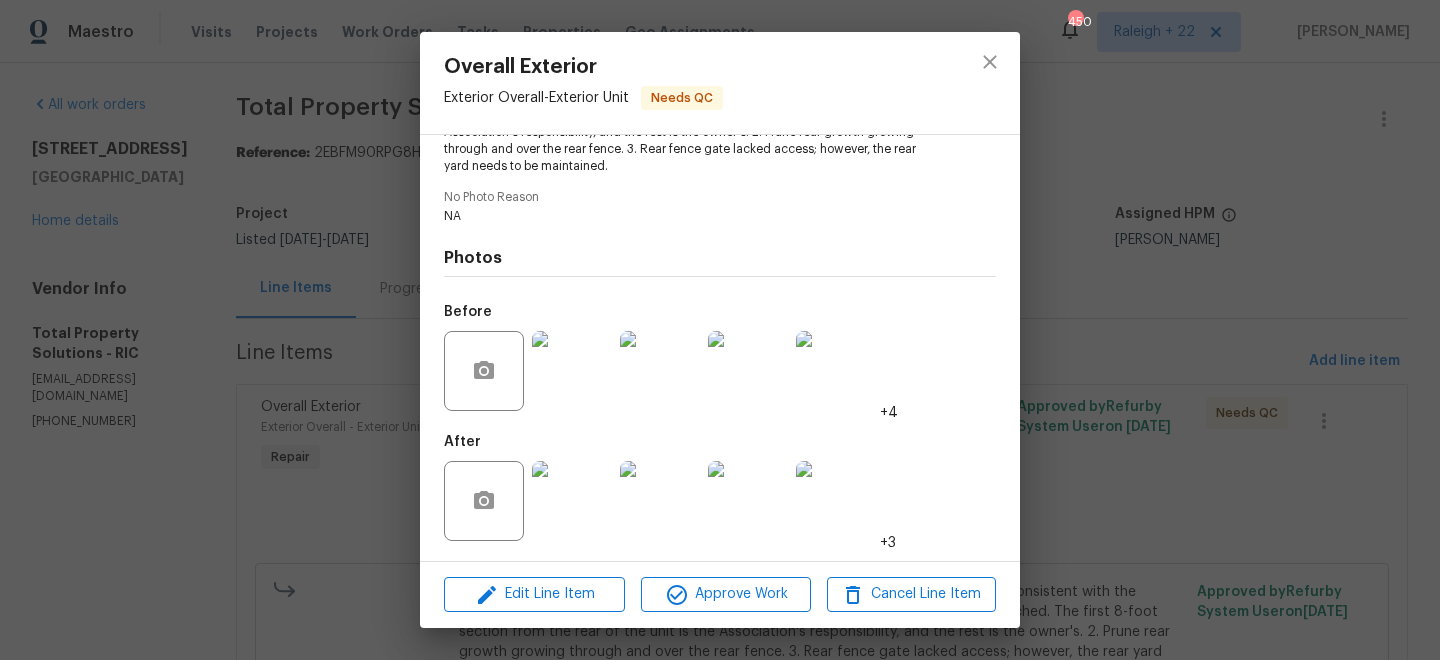 click at bounding box center [572, 501] 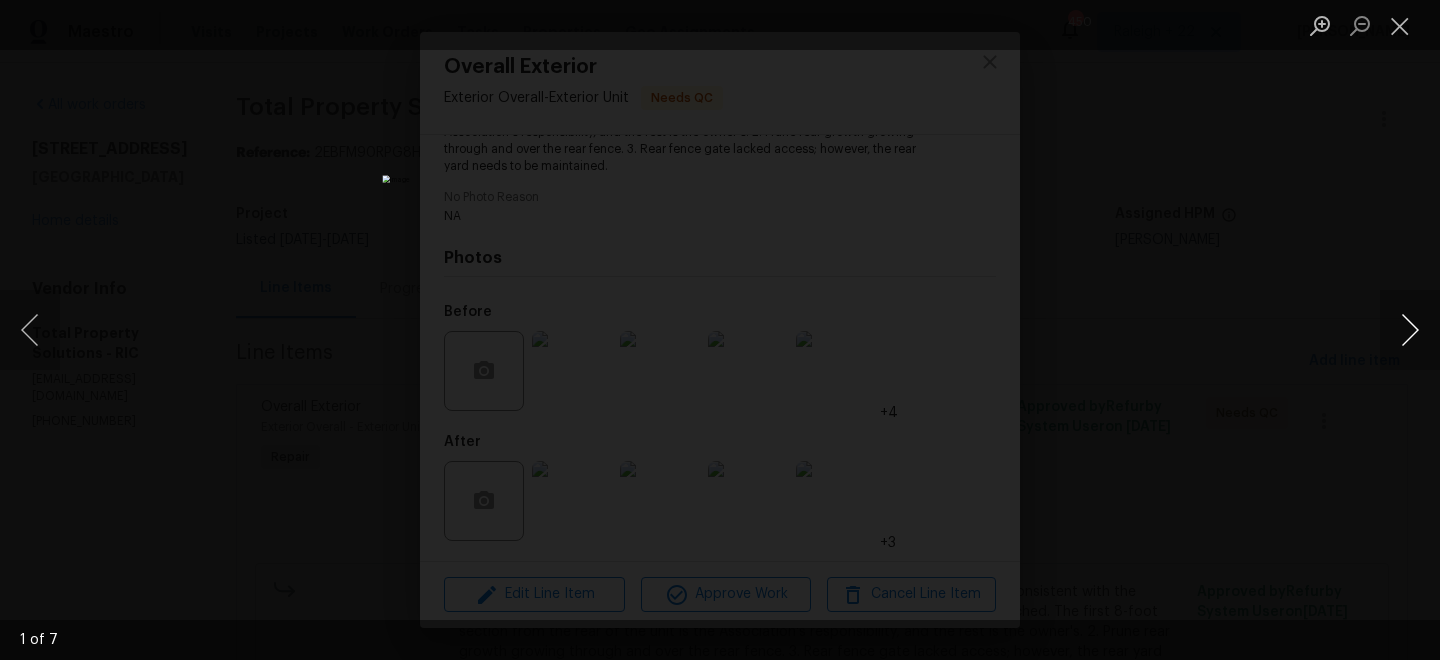 click at bounding box center [1410, 330] 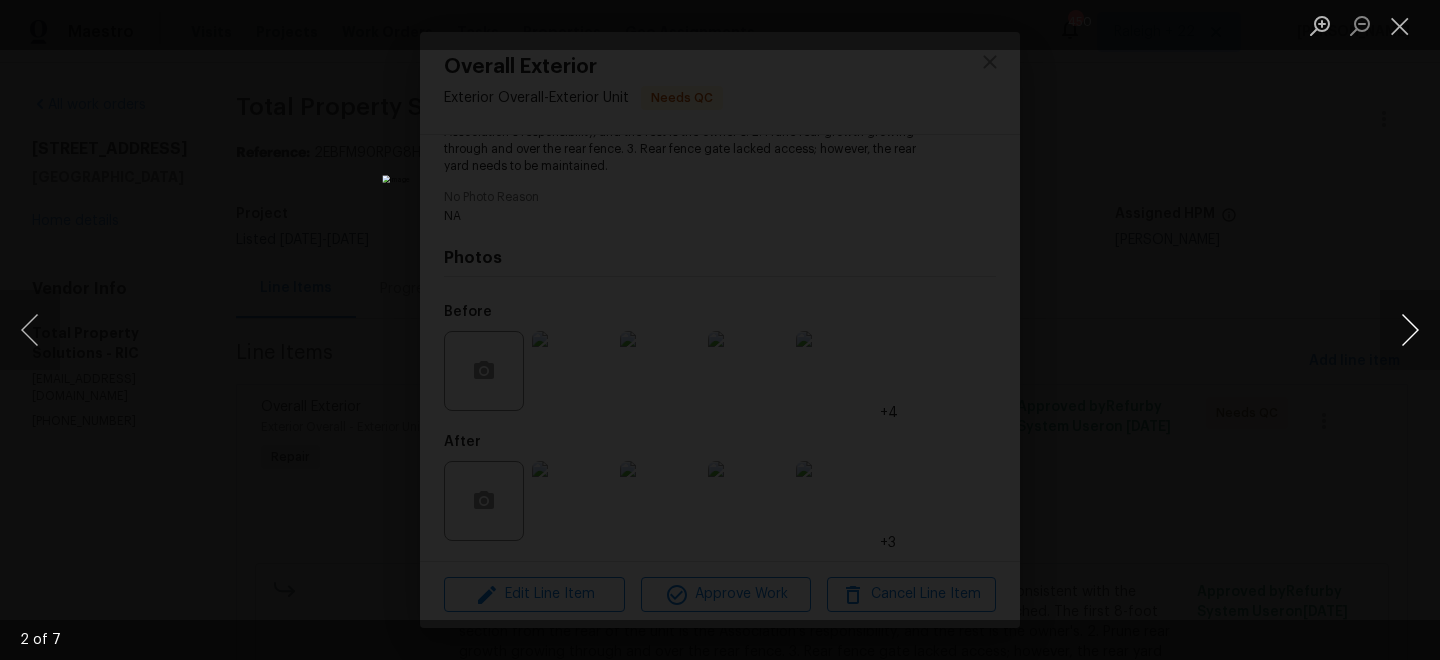 click at bounding box center [1410, 330] 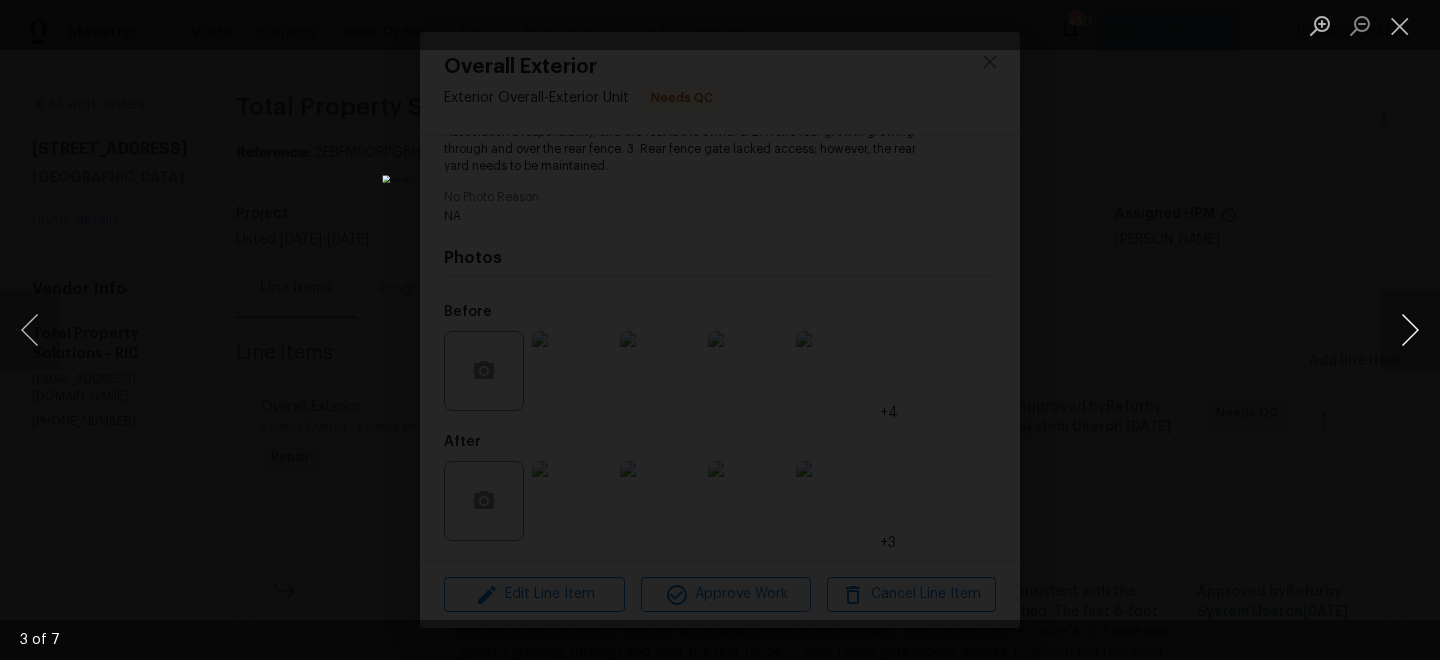 click at bounding box center [1410, 330] 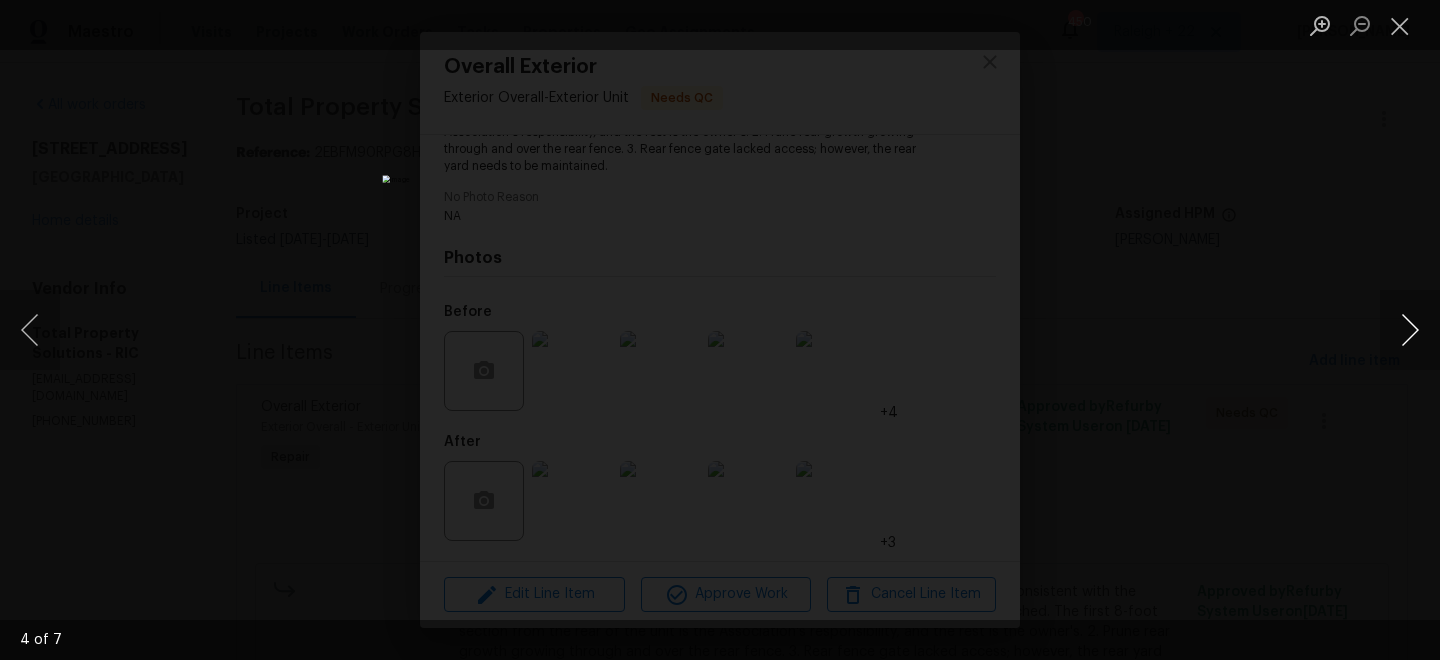 click at bounding box center [1410, 330] 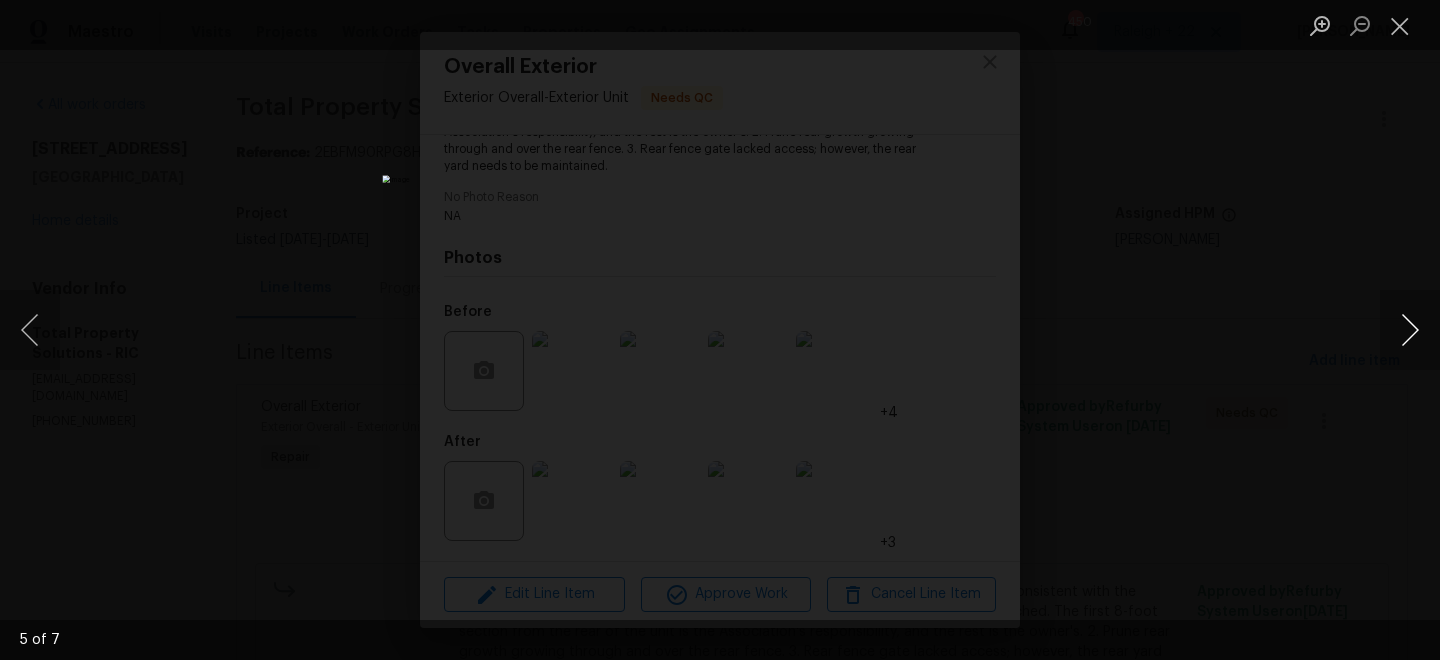 click at bounding box center (1410, 330) 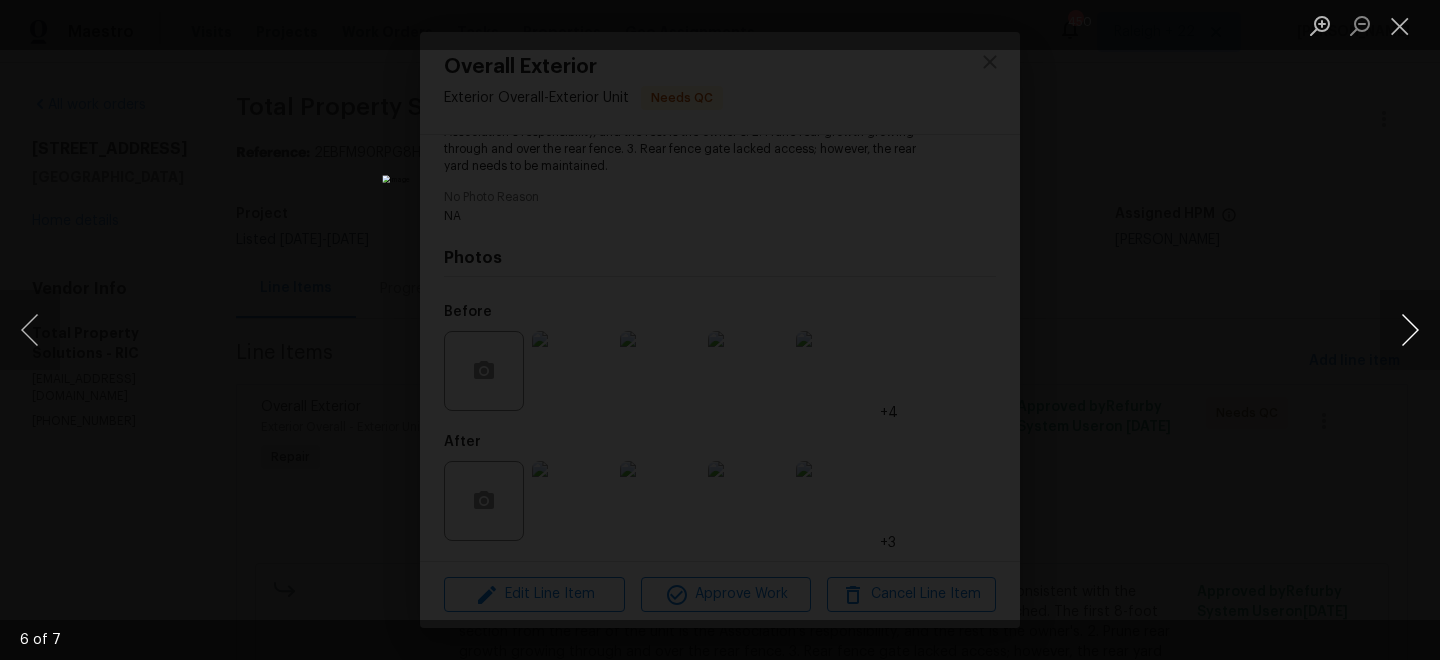 click at bounding box center [1410, 330] 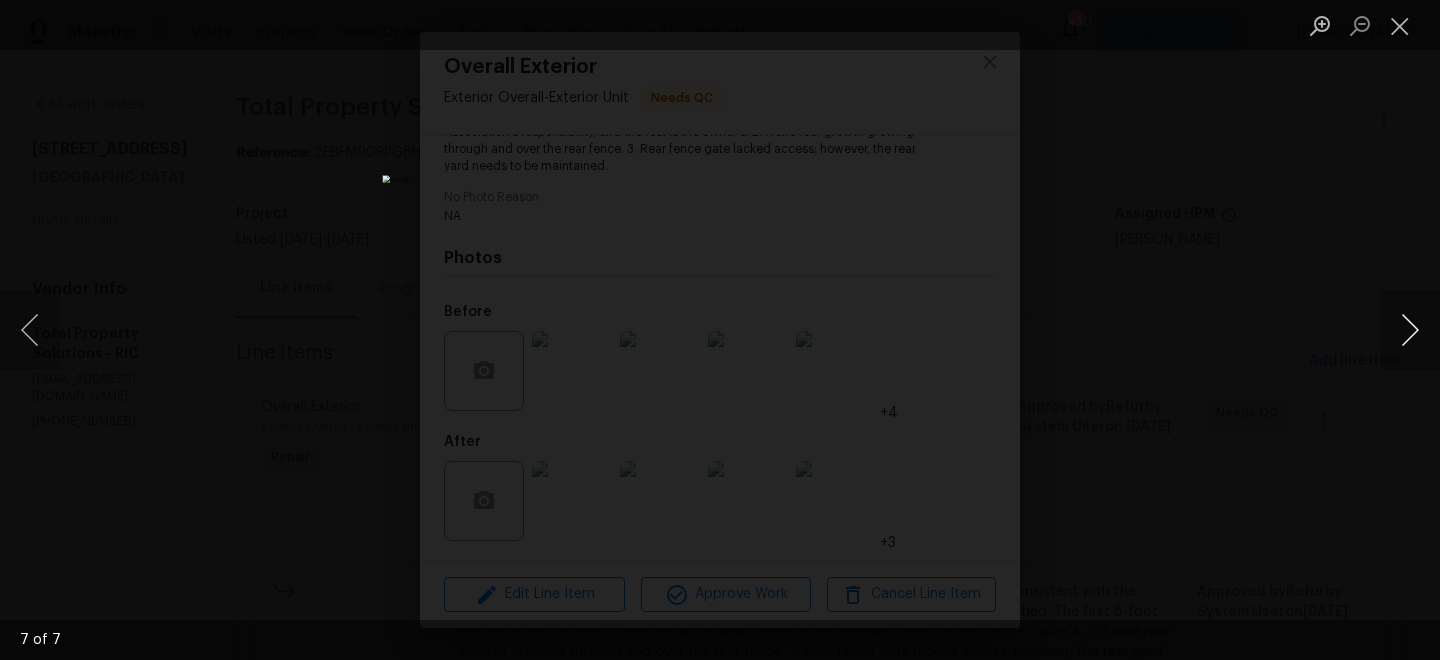 click at bounding box center (1410, 330) 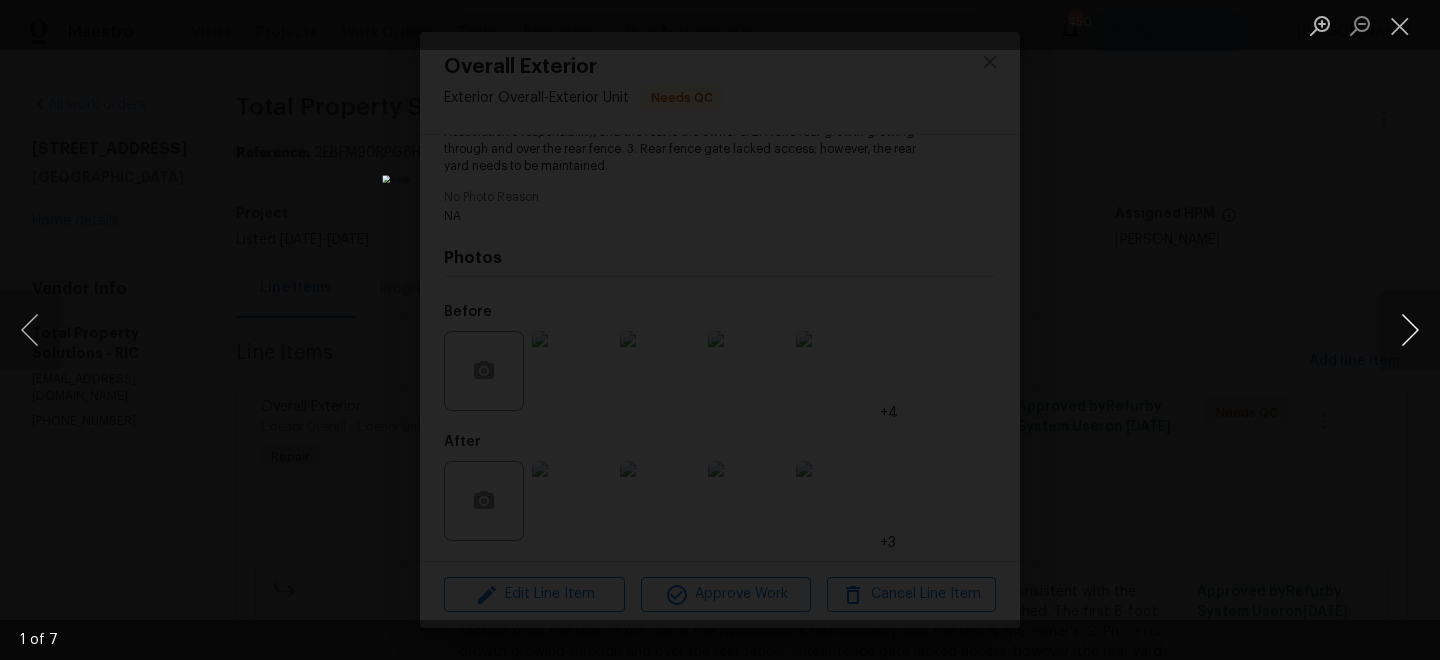 click at bounding box center (1410, 330) 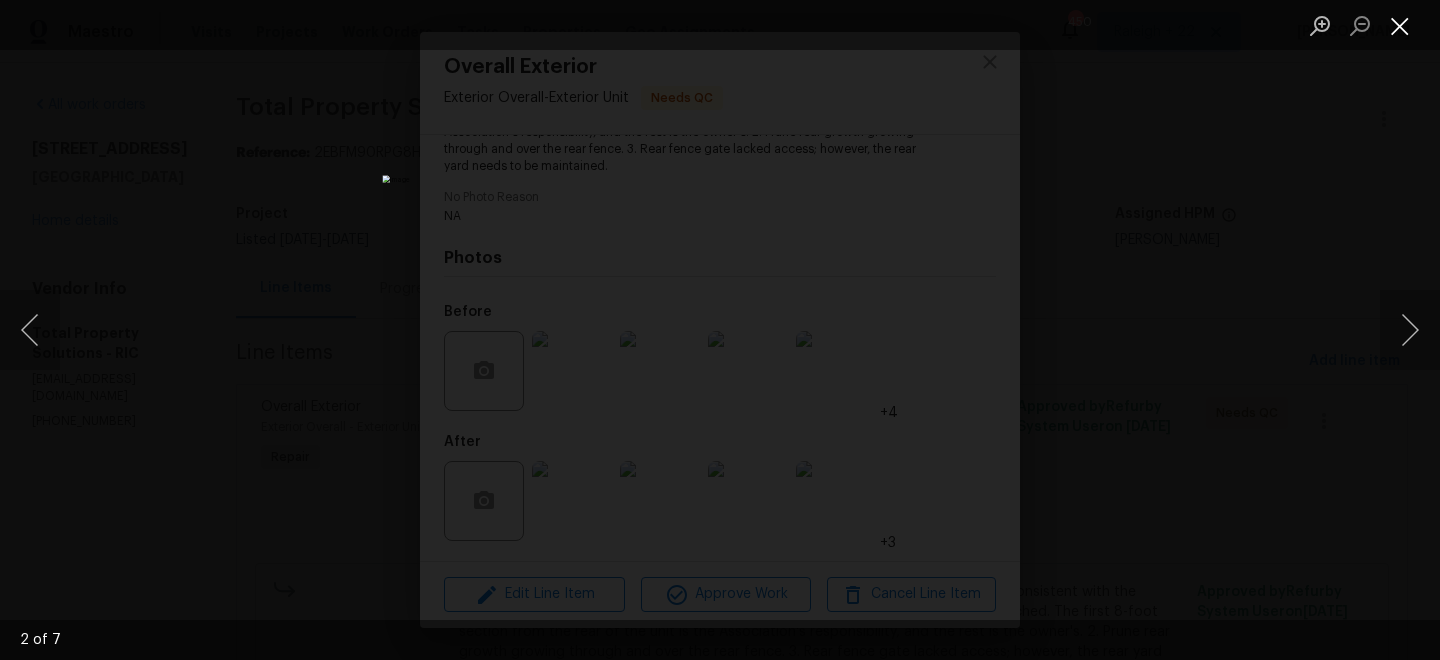 click at bounding box center [1400, 25] 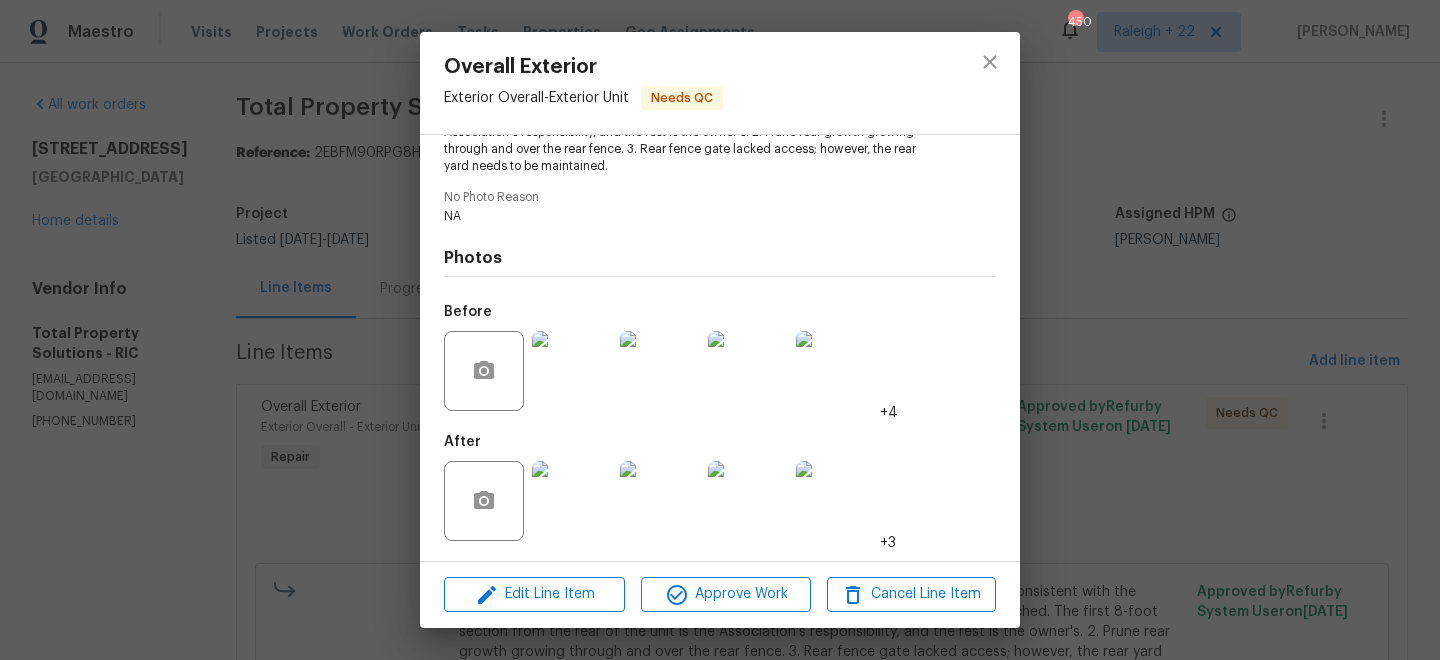 click at bounding box center (572, 371) 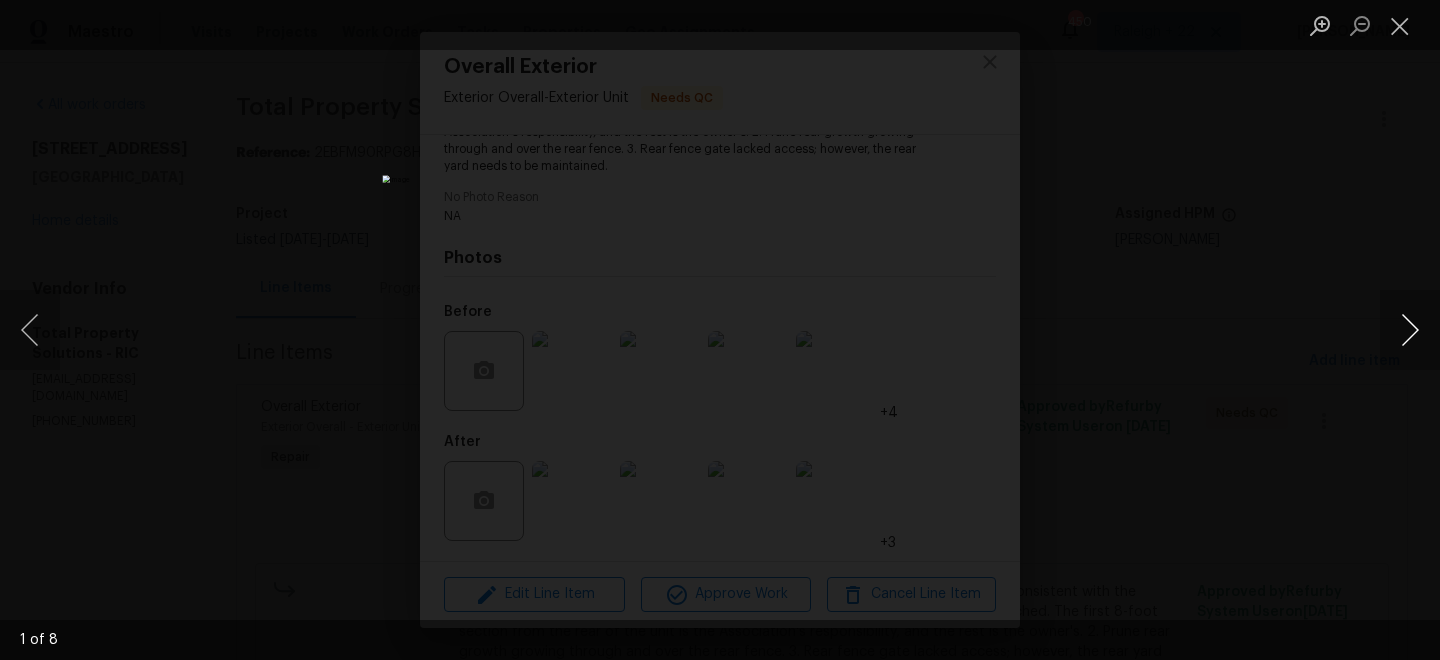 click at bounding box center (1410, 330) 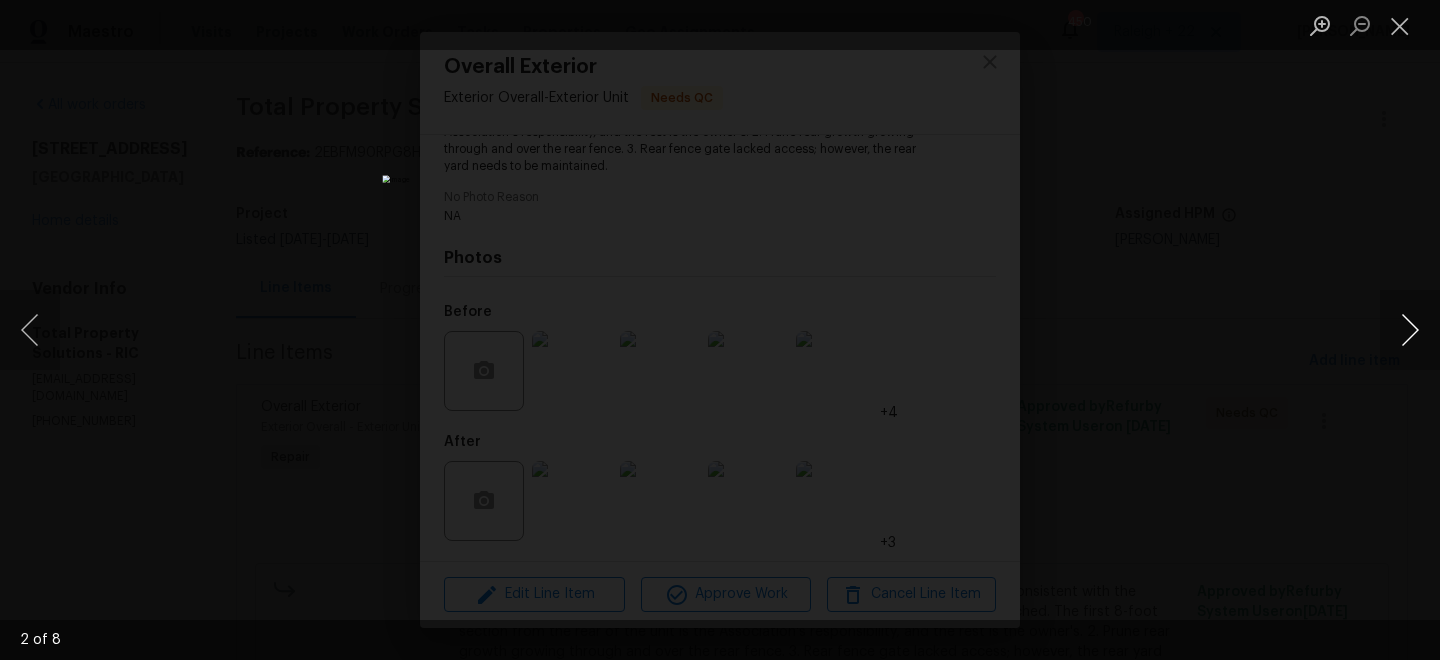 click at bounding box center (1410, 330) 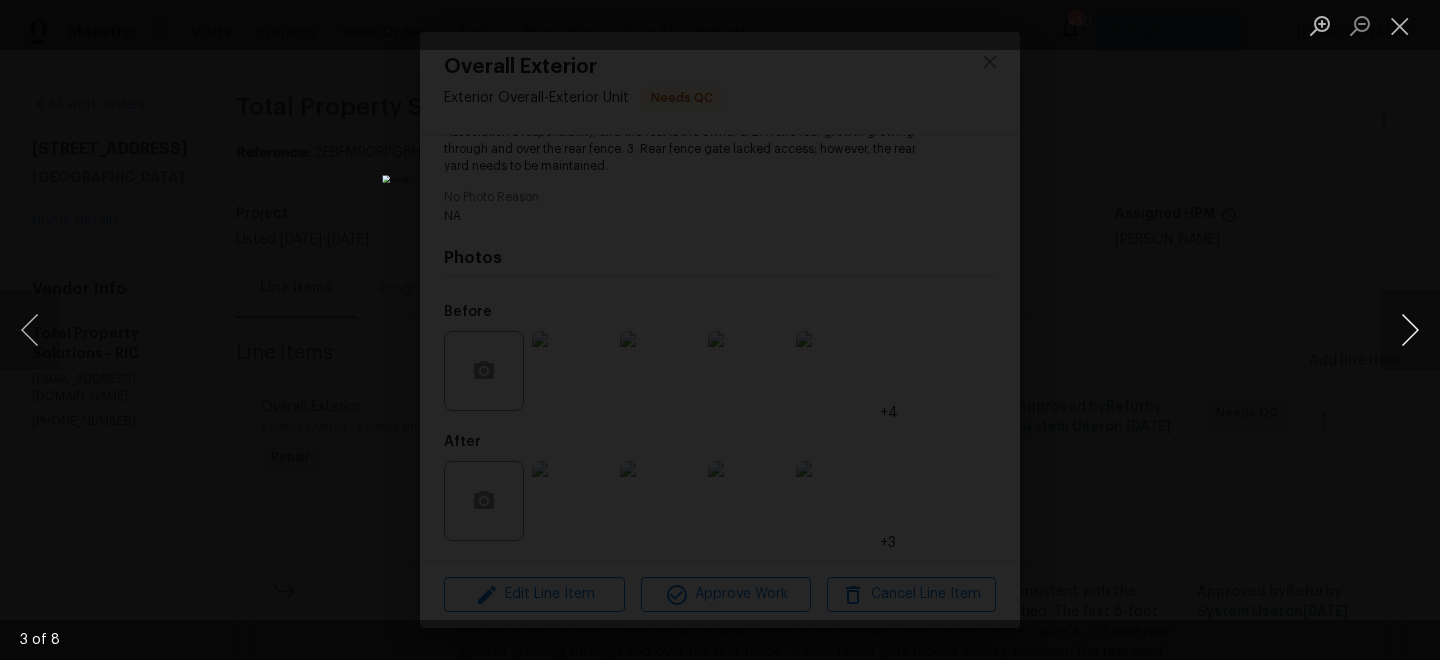 click at bounding box center [1410, 330] 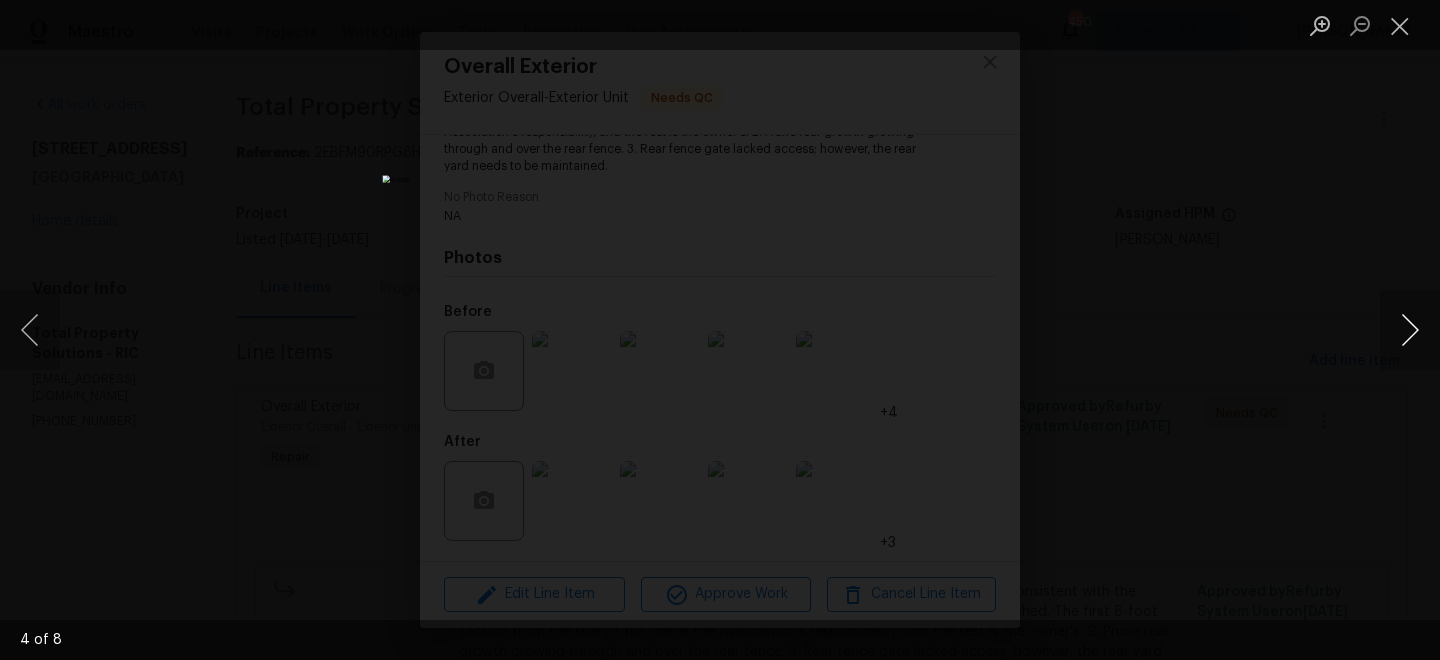 click at bounding box center [1410, 330] 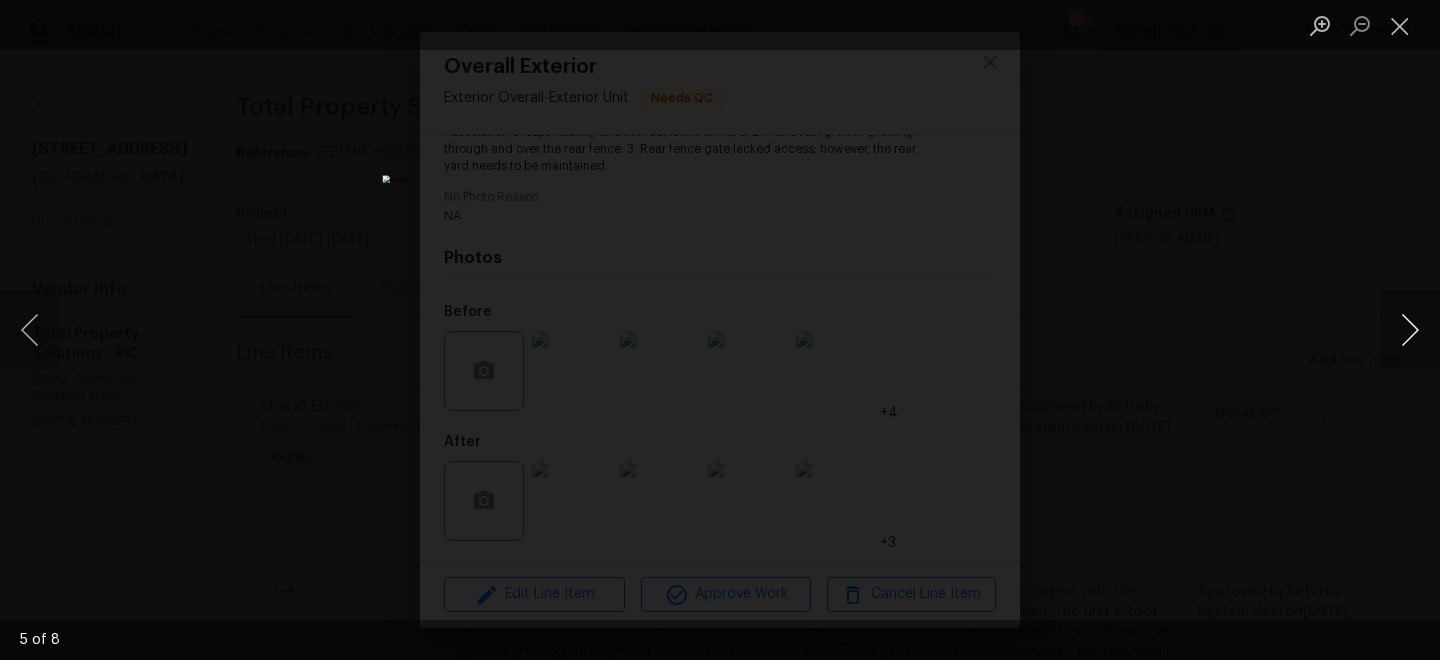 click at bounding box center (1410, 330) 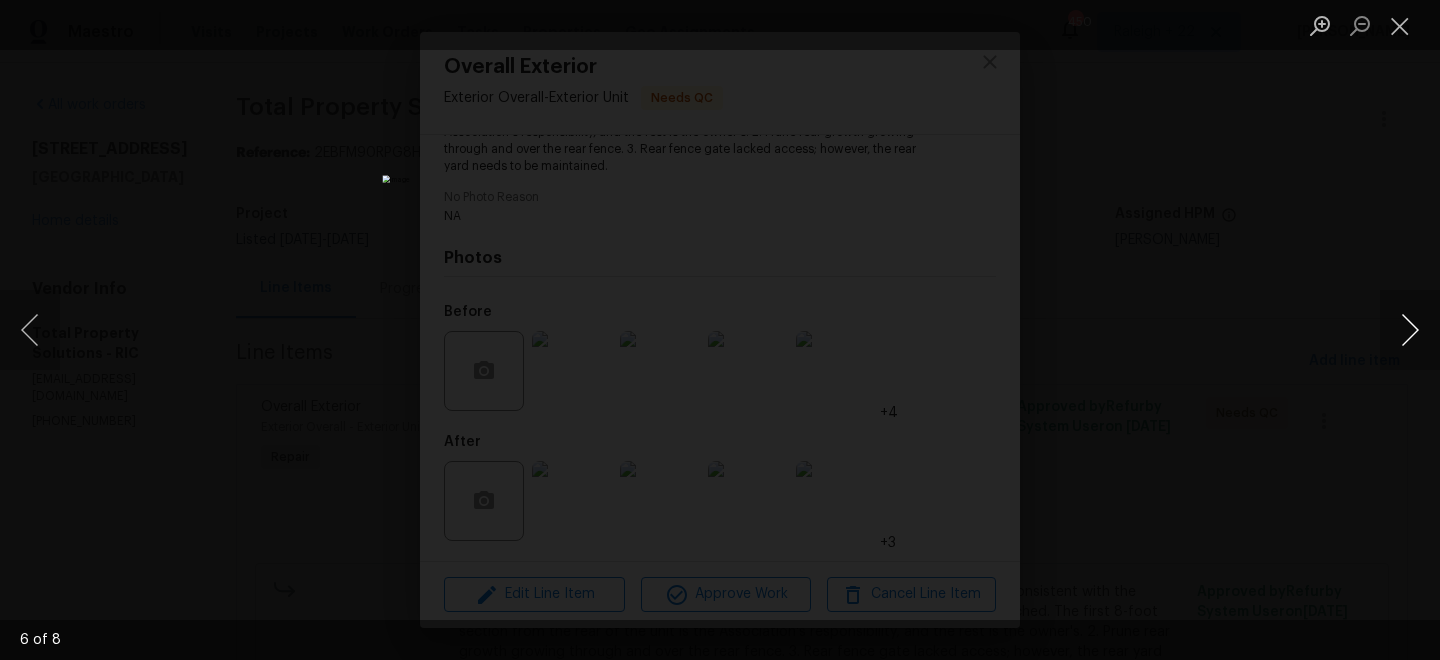 click at bounding box center [1410, 330] 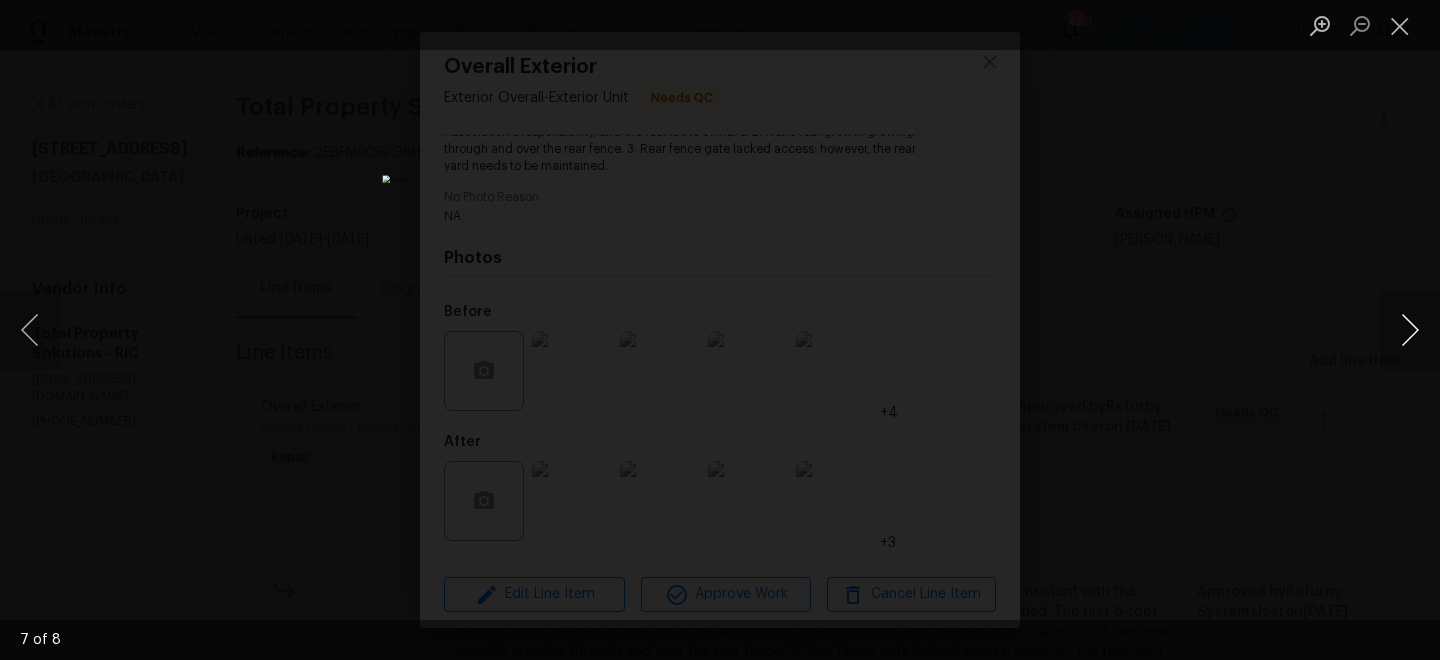 click at bounding box center (1410, 330) 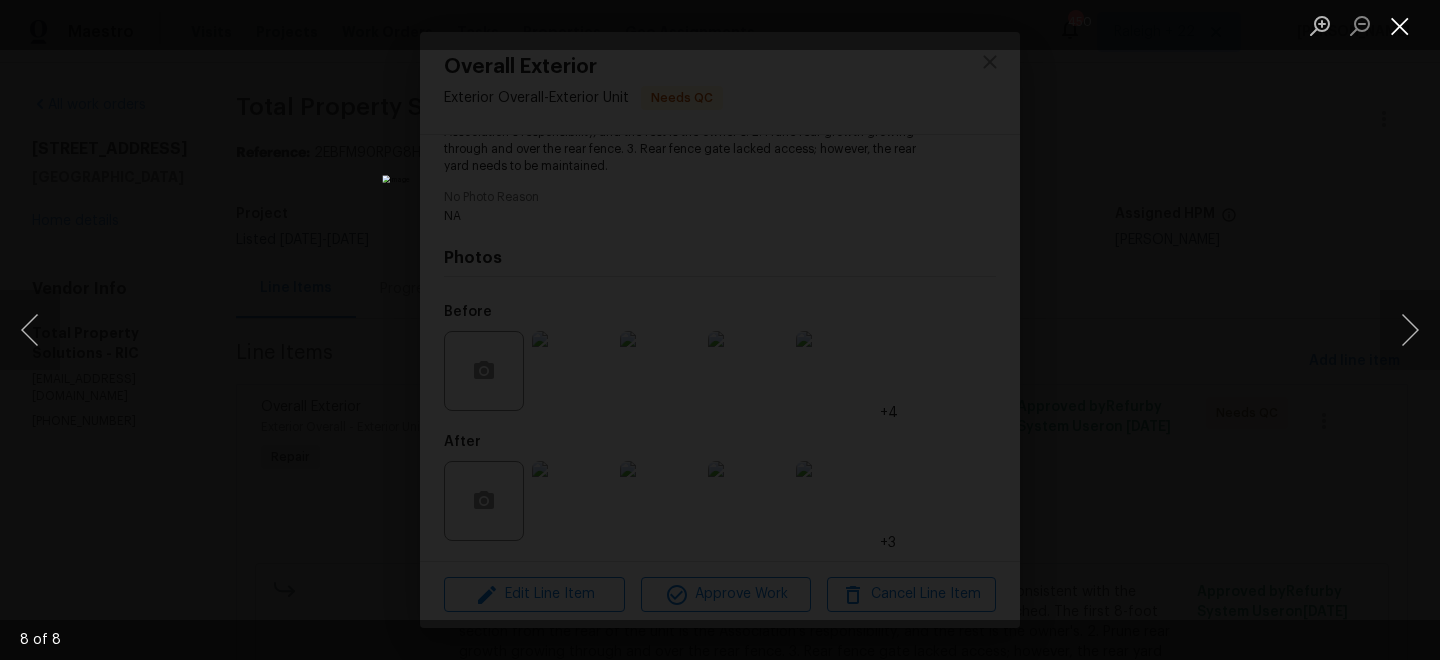 click at bounding box center (1400, 25) 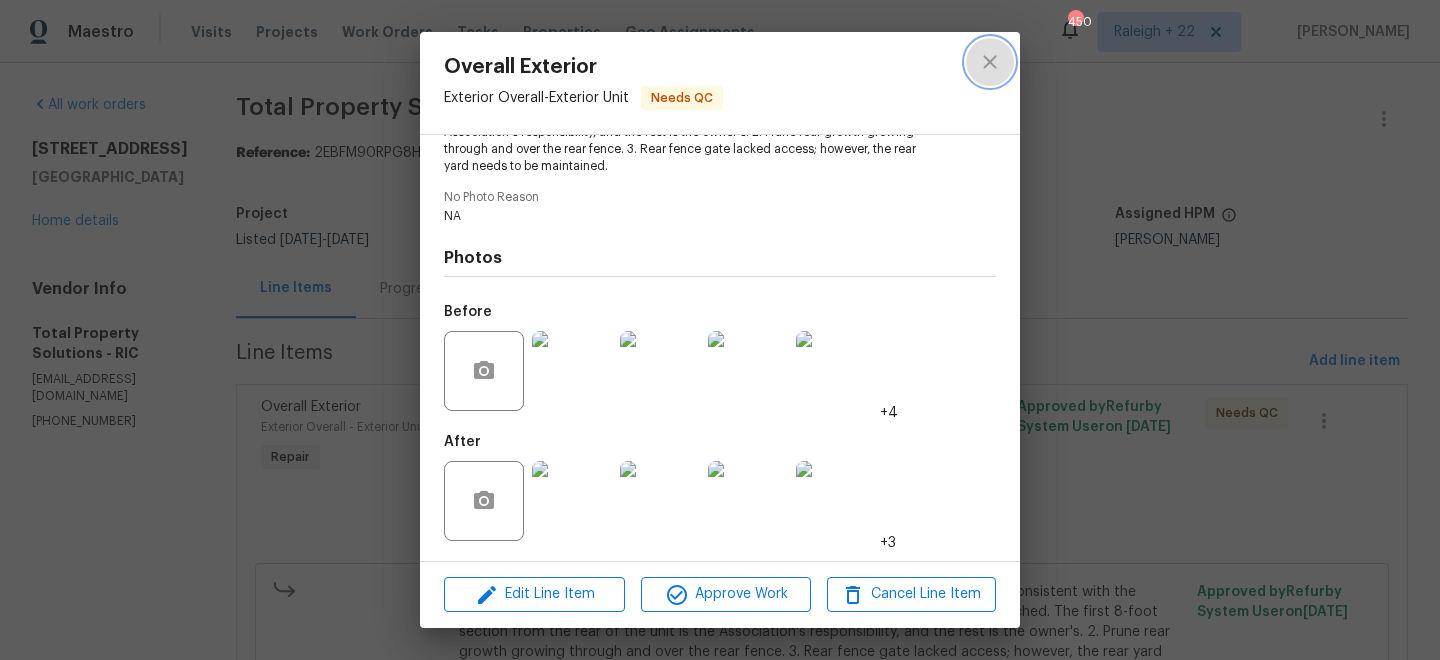 click 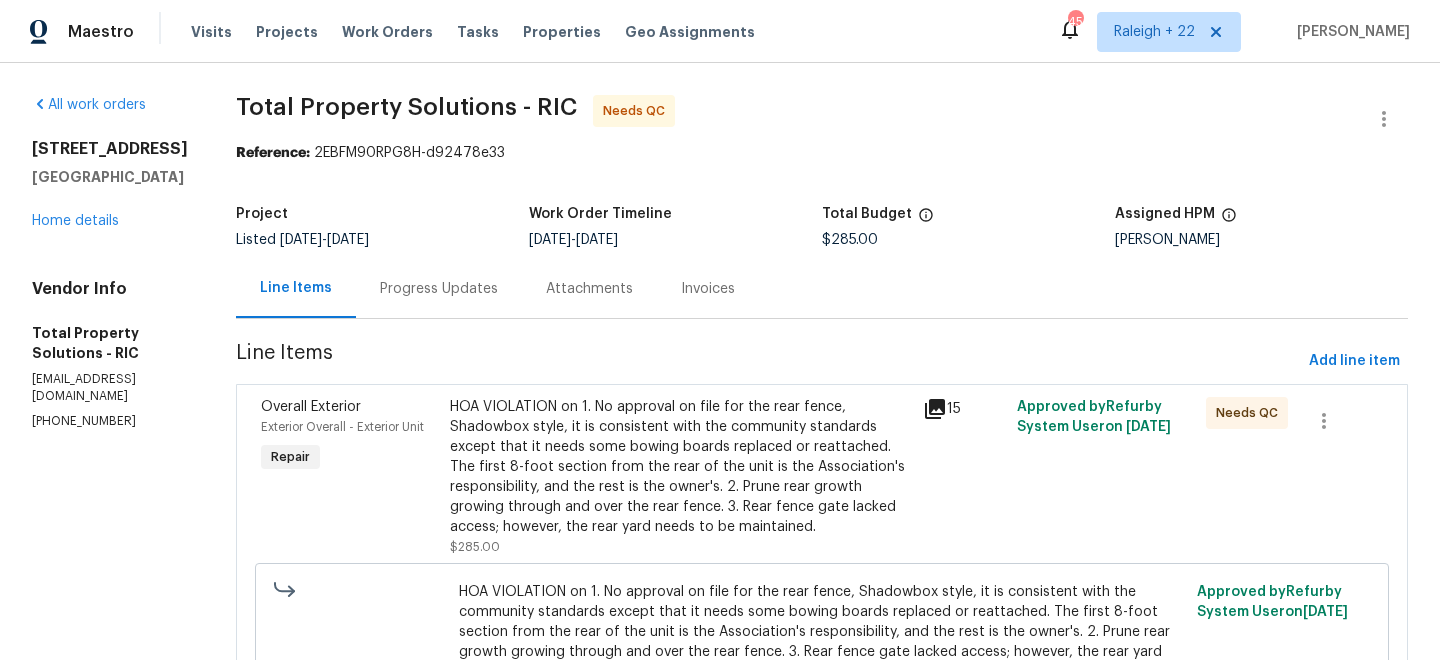 click on "Progress Updates" at bounding box center [439, 288] 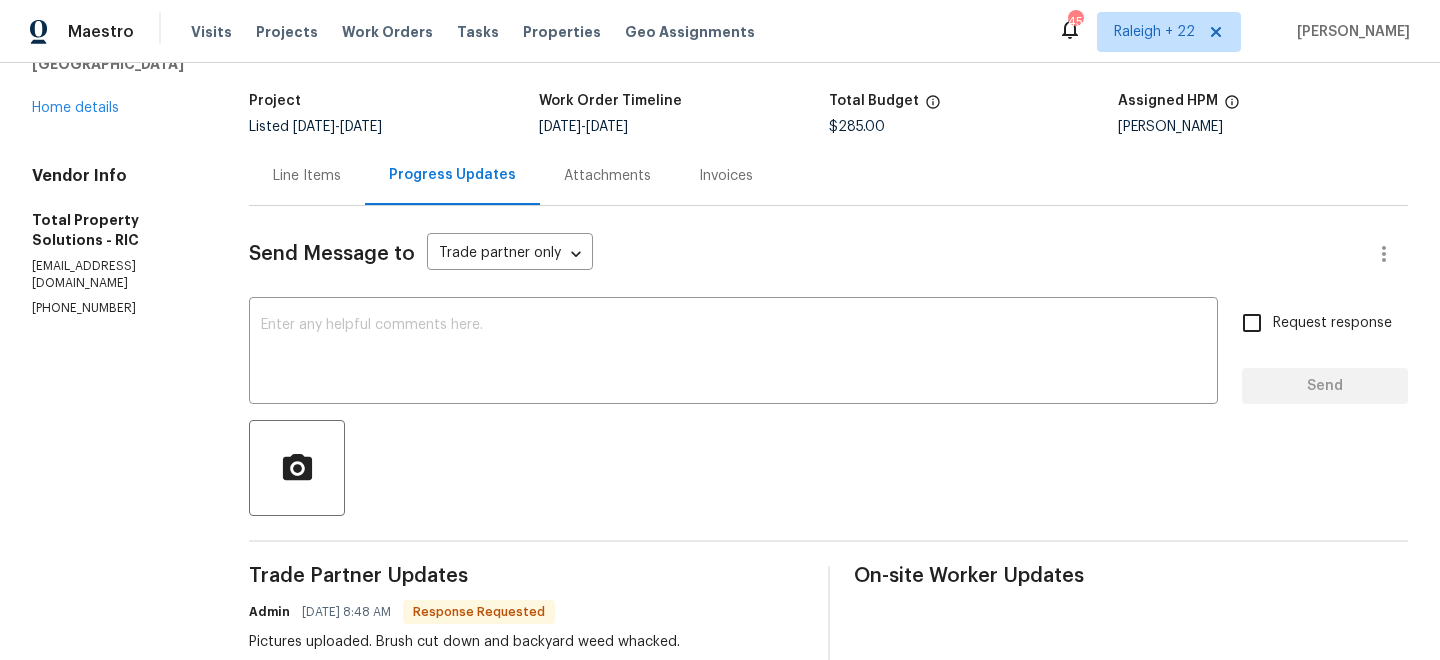 scroll, scrollTop: 0, scrollLeft: 0, axis: both 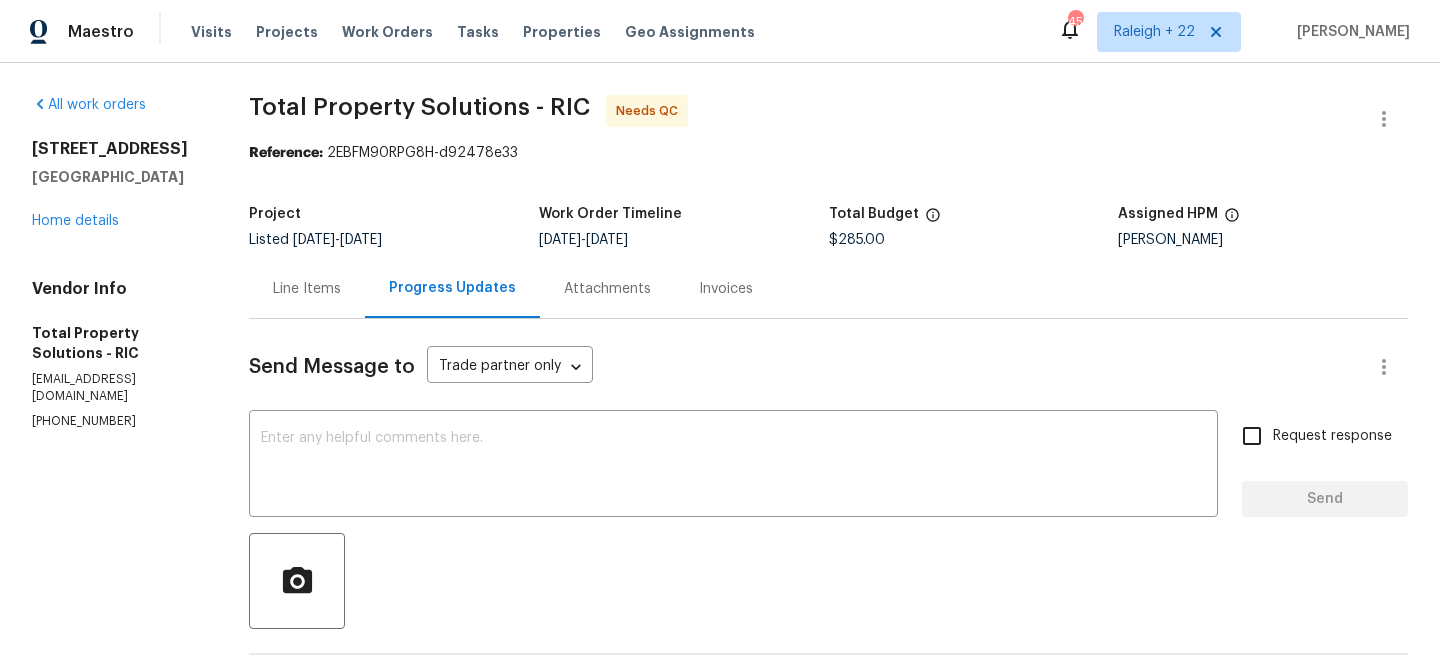click on "Line Items" at bounding box center [307, 289] 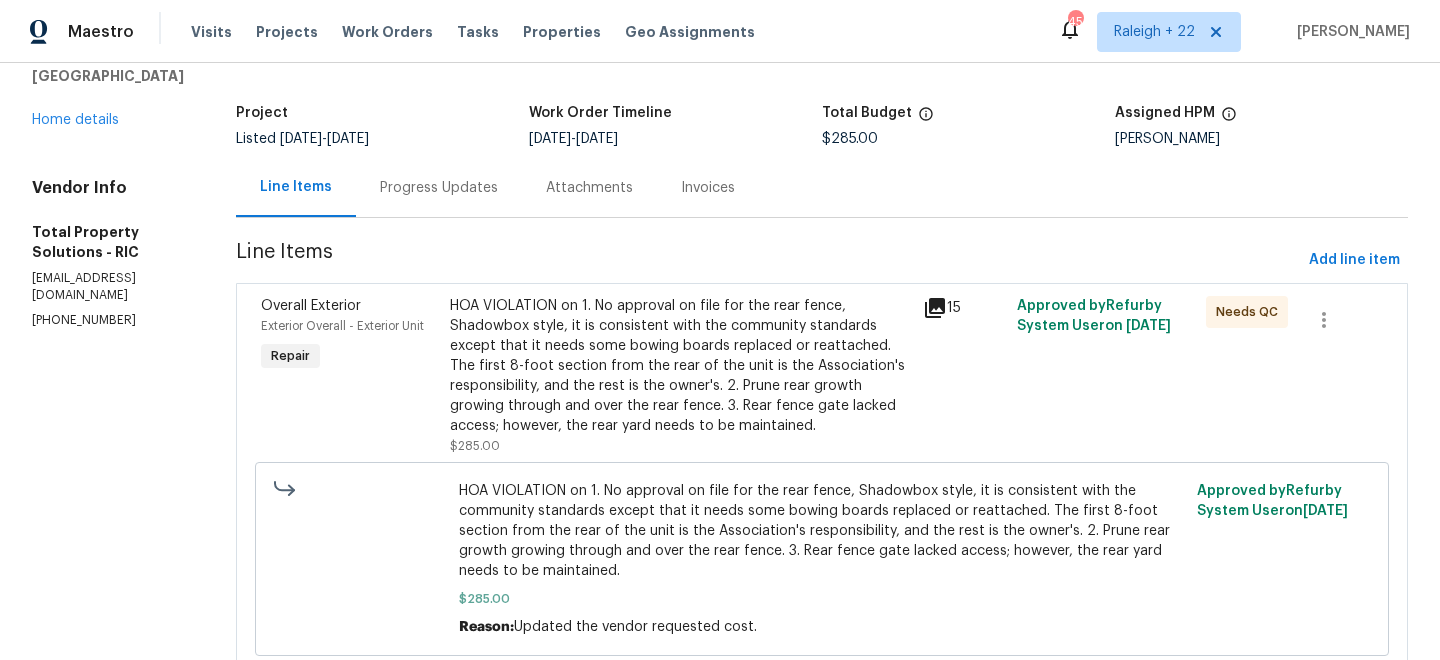 scroll, scrollTop: 103, scrollLeft: 0, axis: vertical 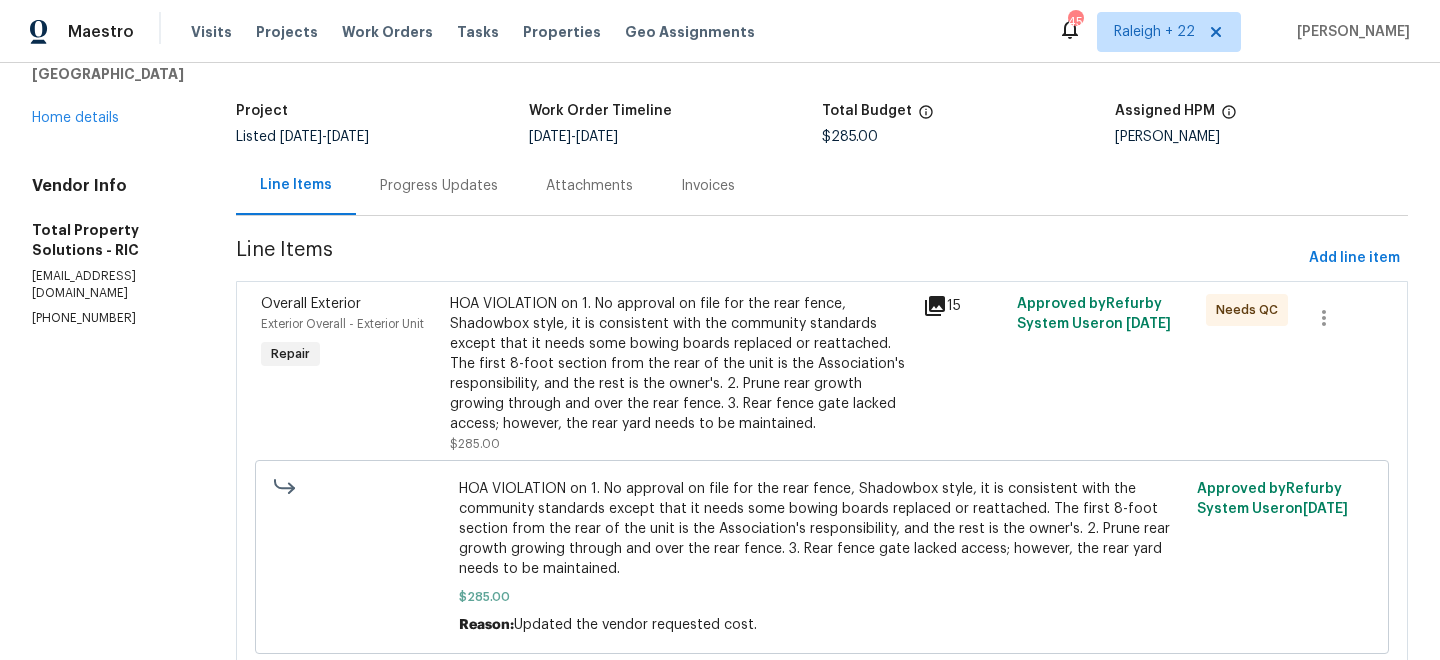 click on "HOA VIOLATION on 1. No approval on file for the rear fence, Shadowbox style, it is consistent with the community standards except that it needs some bowing boards replaced or reattached. The first 8-foot section from the rear of the unit is the Association's responsibility, and the rest is the owner's.
2. Prune rear growth growing through and over the rear fence.
3. Rear fence gate lacked access; however, the rear yard needs to be maintained." at bounding box center [680, 364] 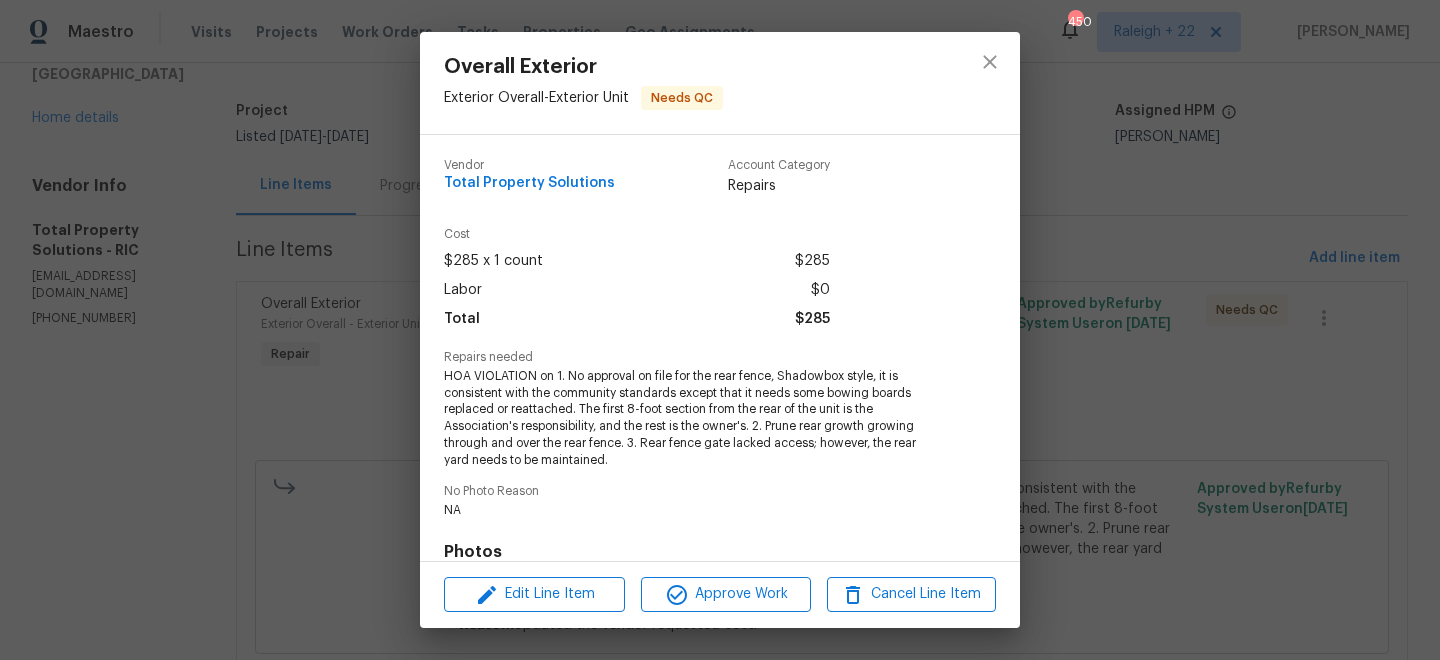 scroll, scrollTop: 294, scrollLeft: 0, axis: vertical 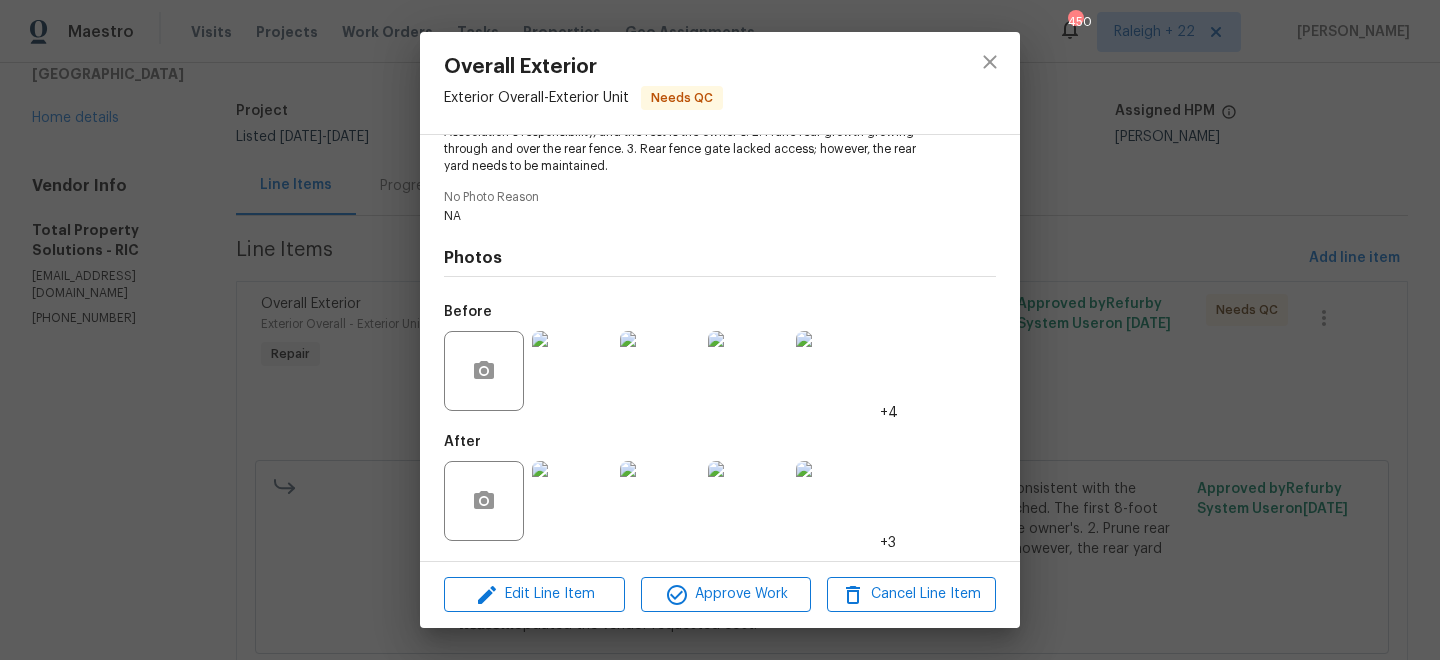 click at bounding box center (572, 501) 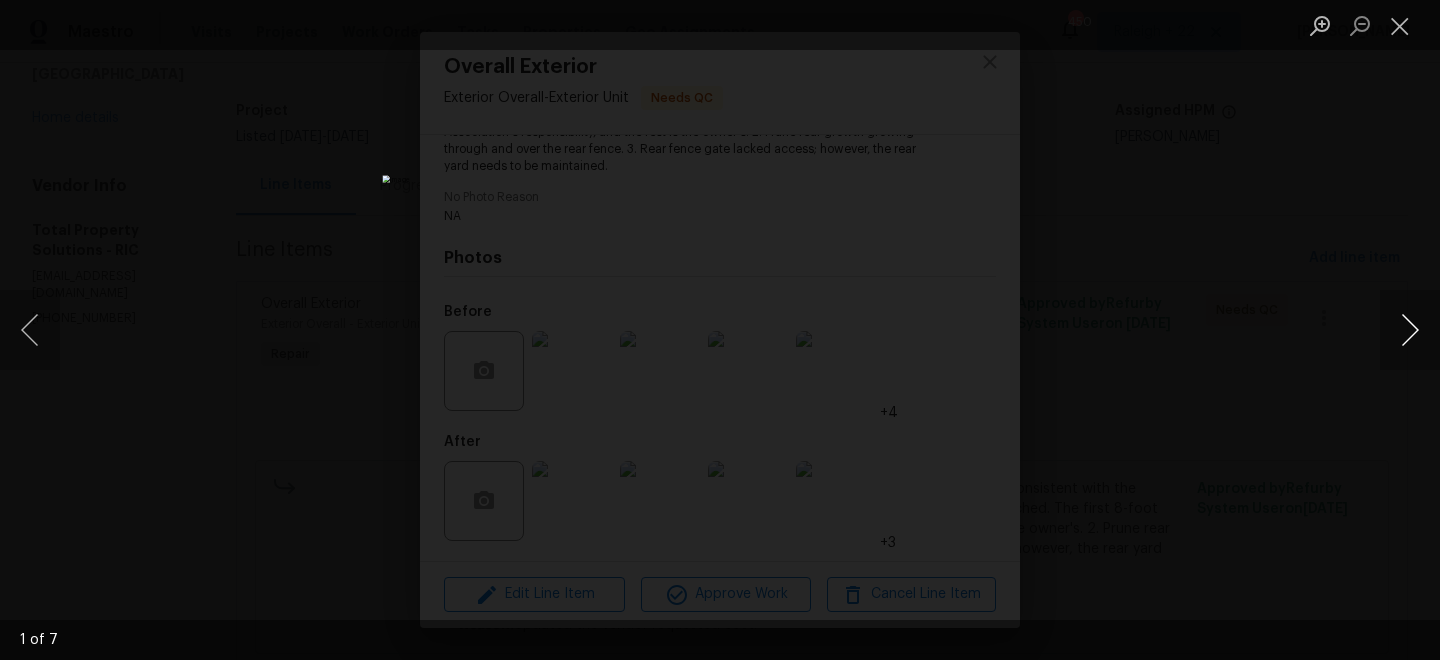 click at bounding box center (1410, 330) 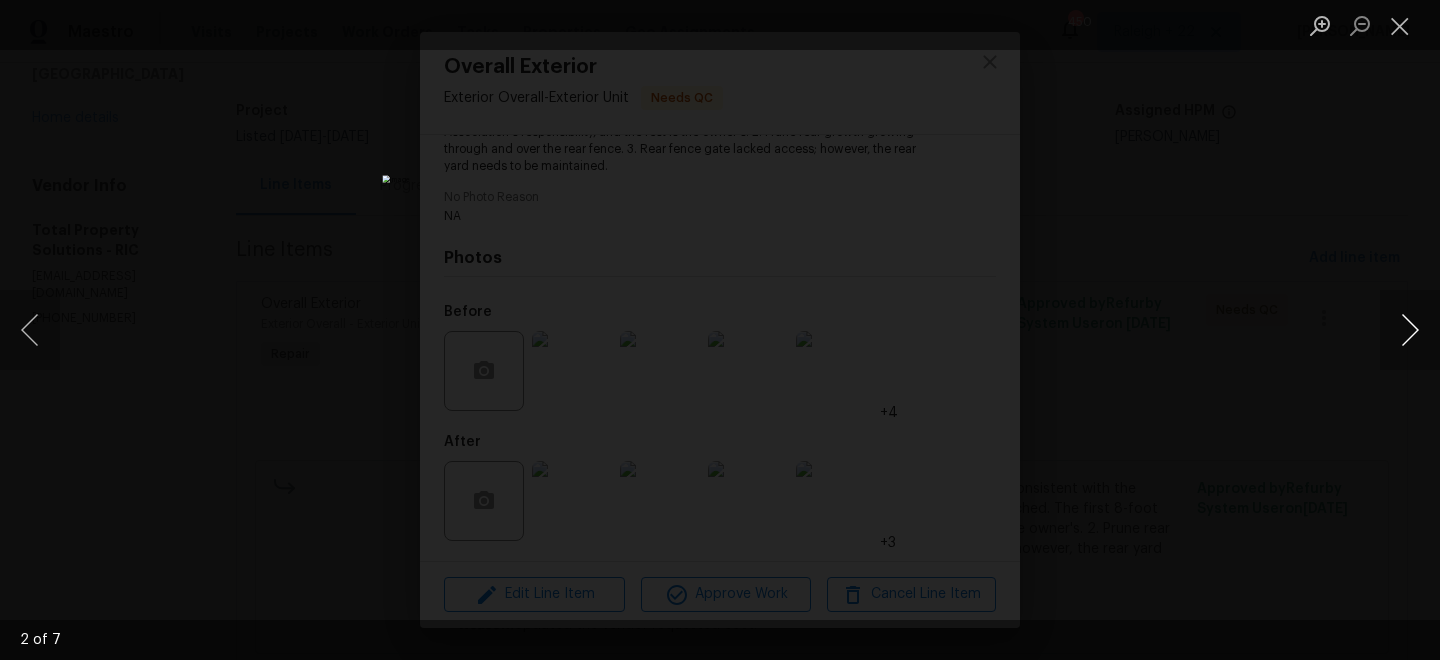 click at bounding box center [1410, 330] 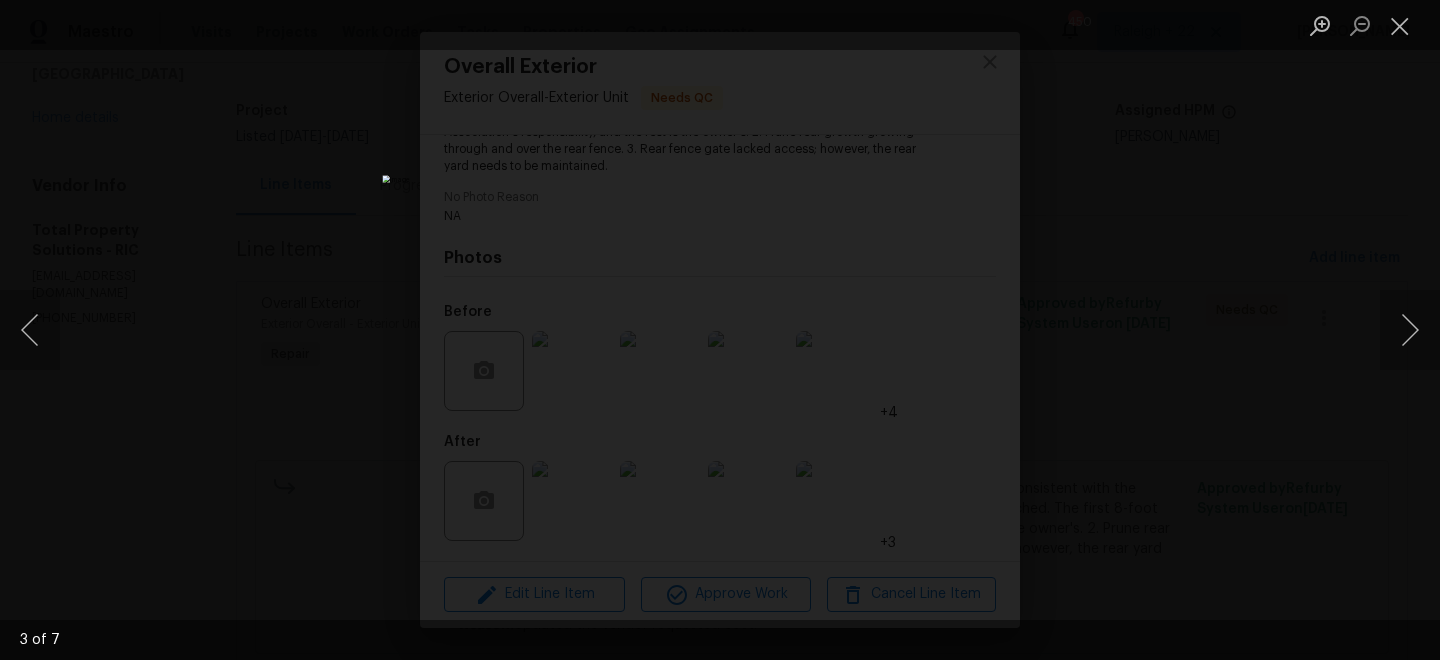 drag, startPoint x: 1435, startPoint y: 333, endPoint x: 929, endPoint y: 382, distance: 508.367 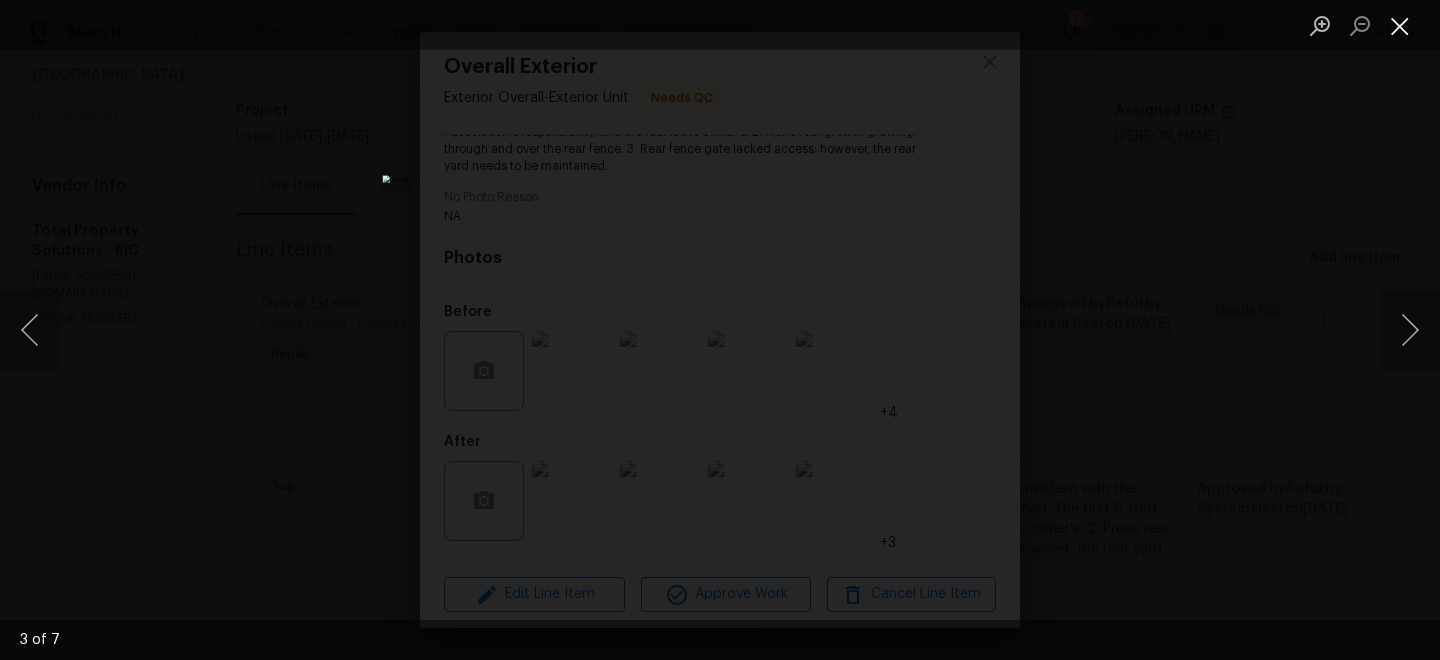 click at bounding box center (1400, 25) 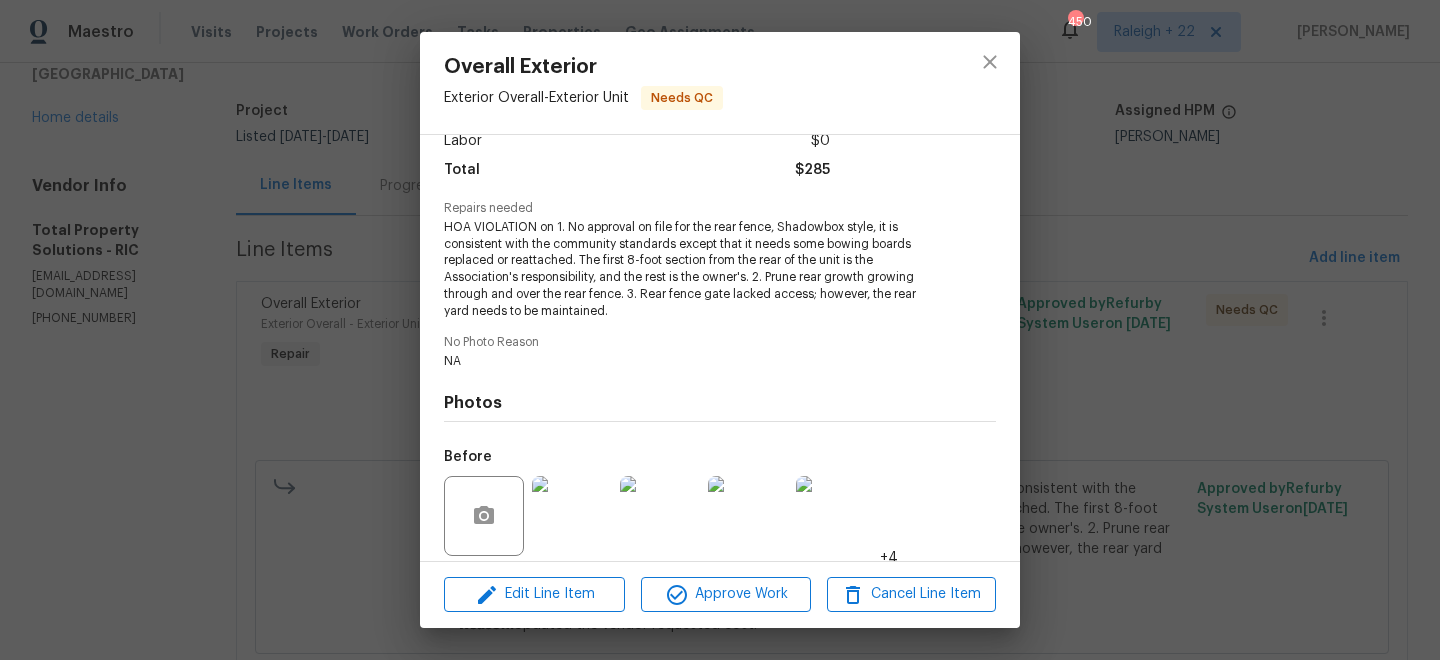 scroll, scrollTop: 119, scrollLeft: 0, axis: vertical 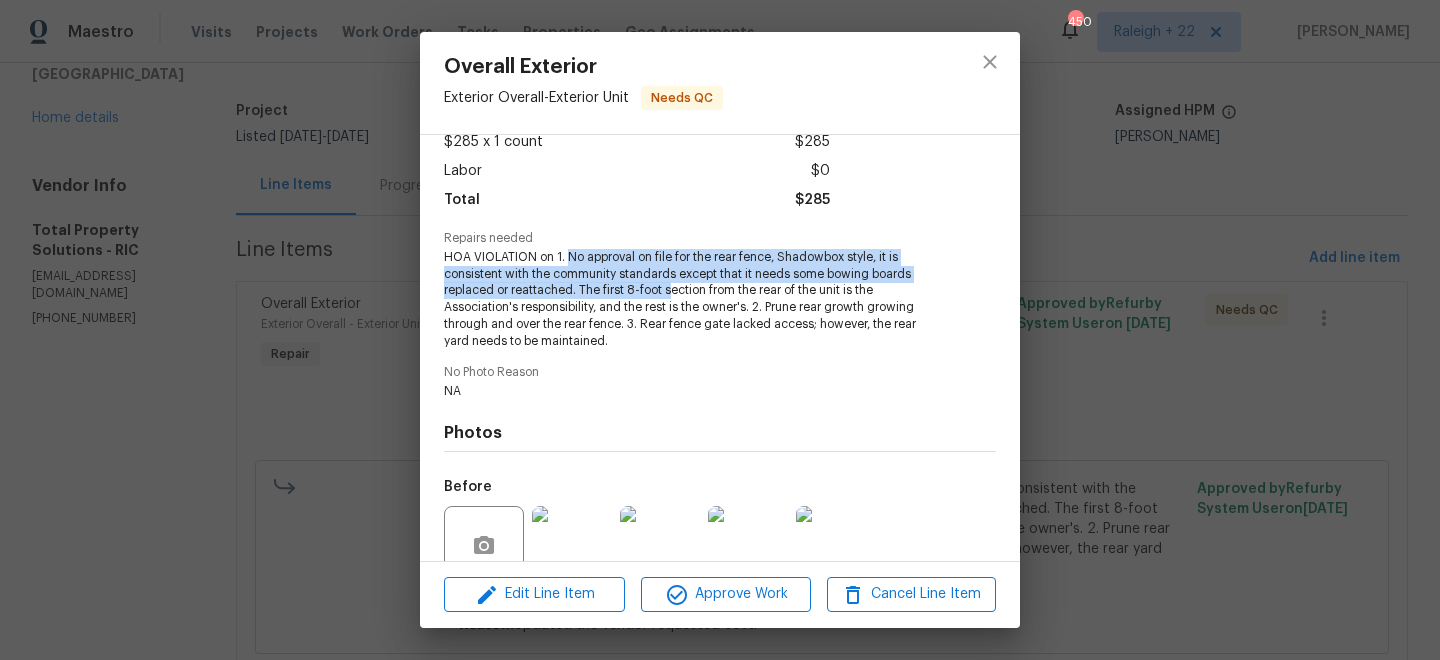 drag, startPoint x: 568, startPoint y: 257, endPoint x: 666, endPoint y: 280, distance: 100.6628 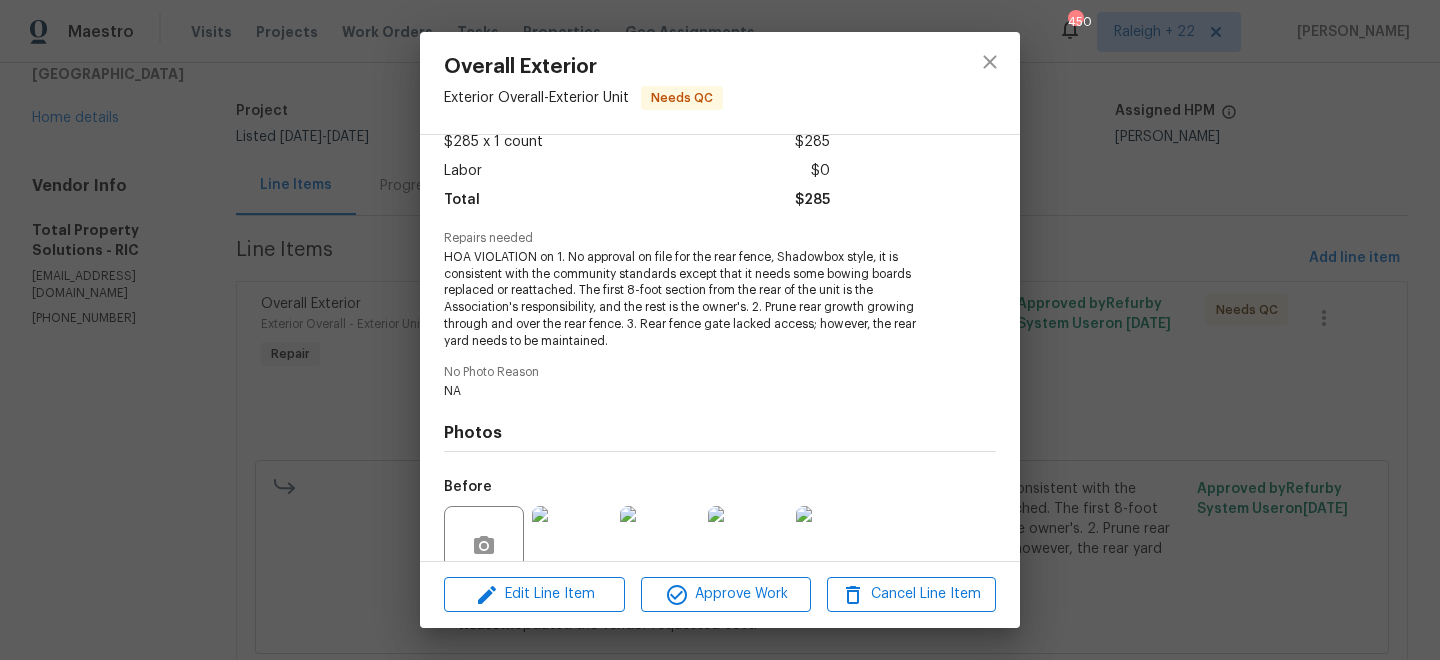 scroll, scrollTop: 294, scrollLeft: 0, axis: vertical 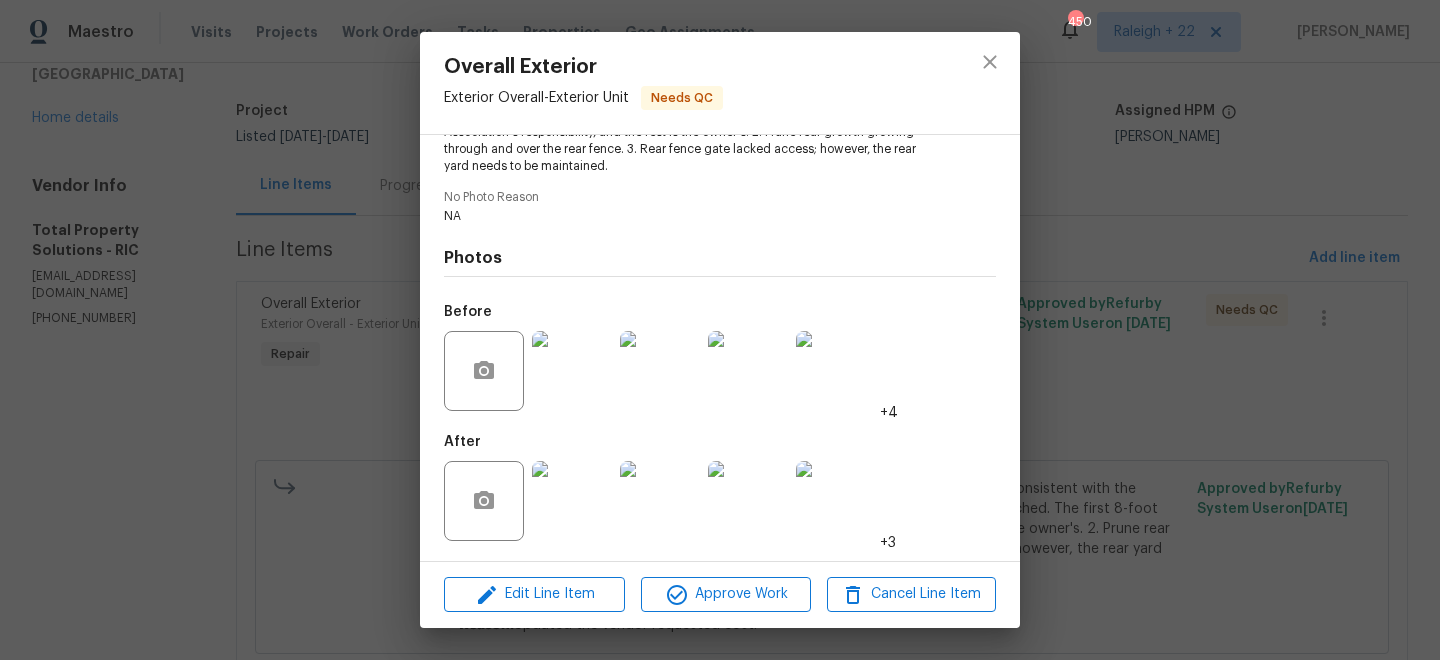 click at bounding box center [572, 501] 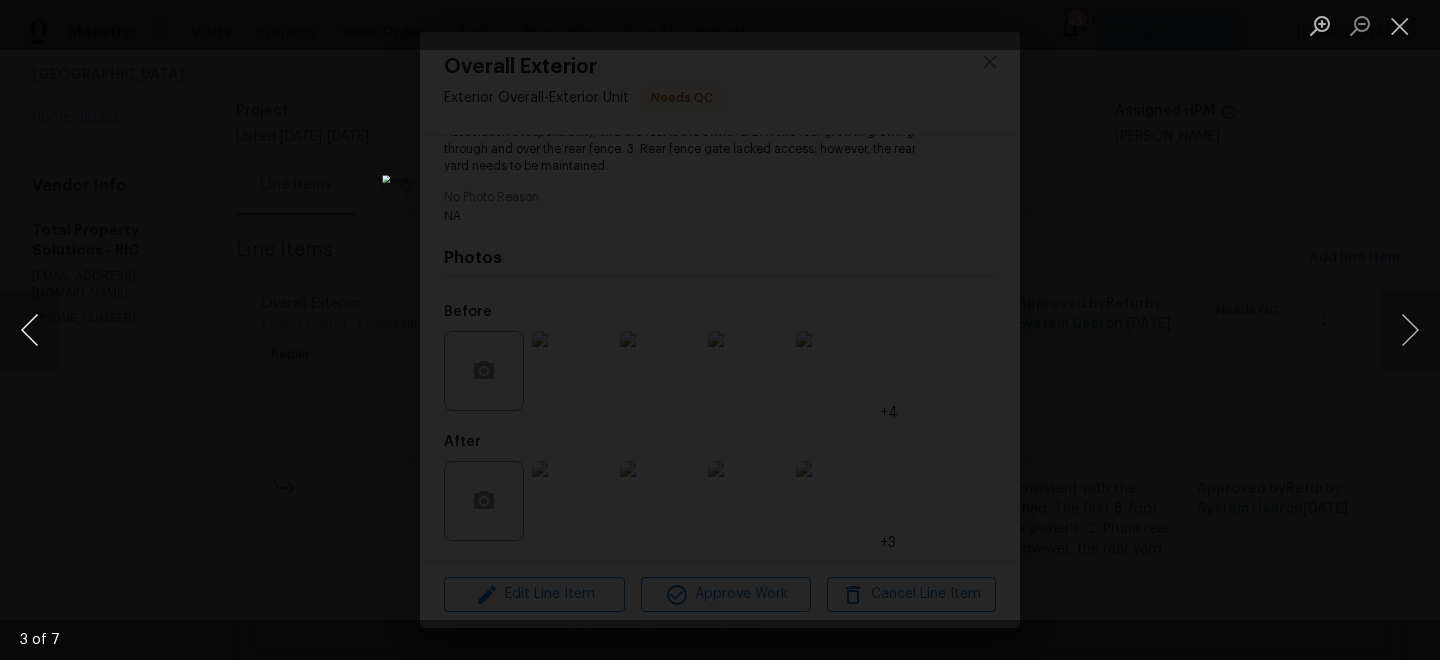click at bounding box center [30, 330] 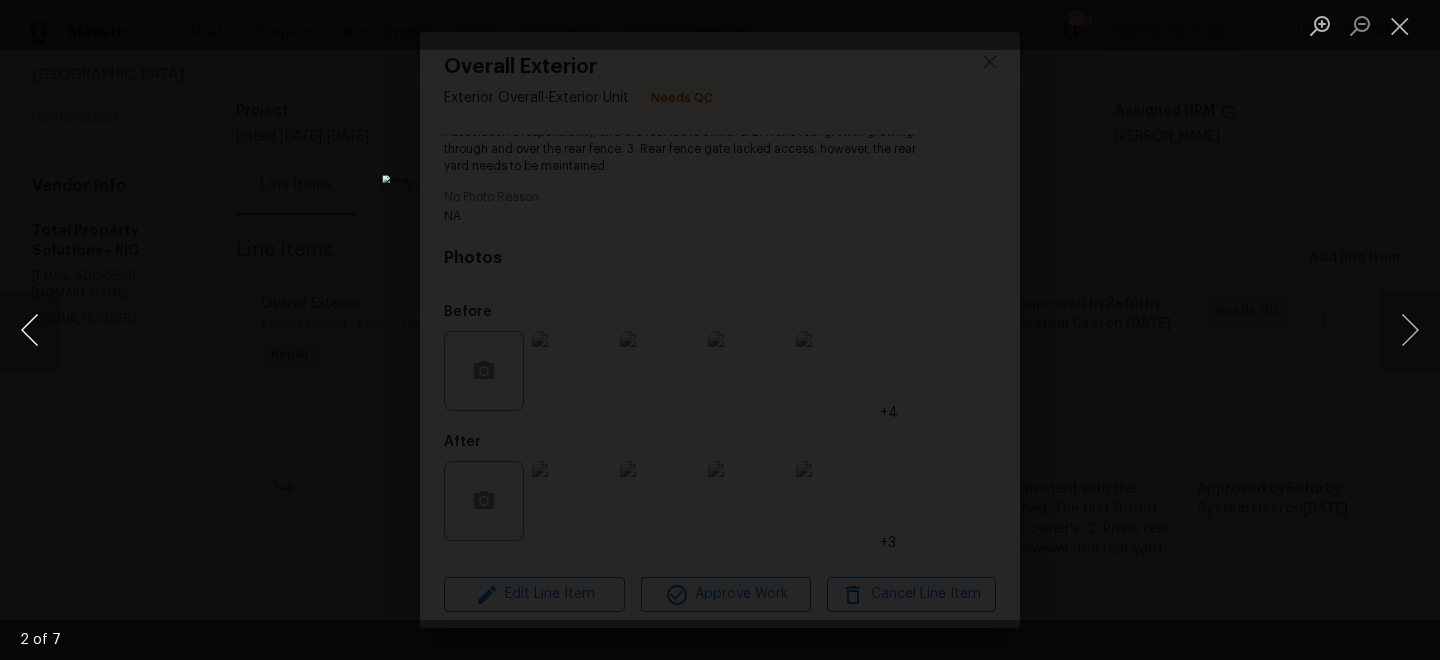 click at bounding box center (30, 330) 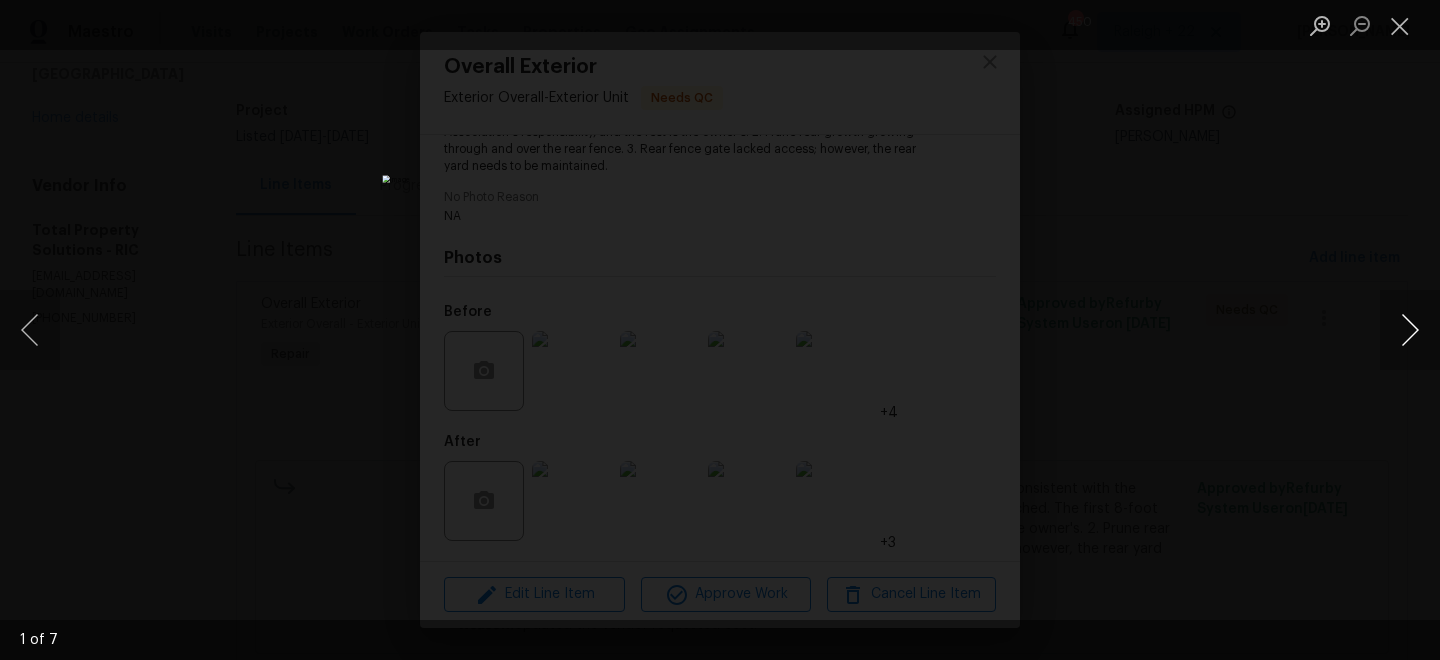 click at bounding box center [1410, 330] 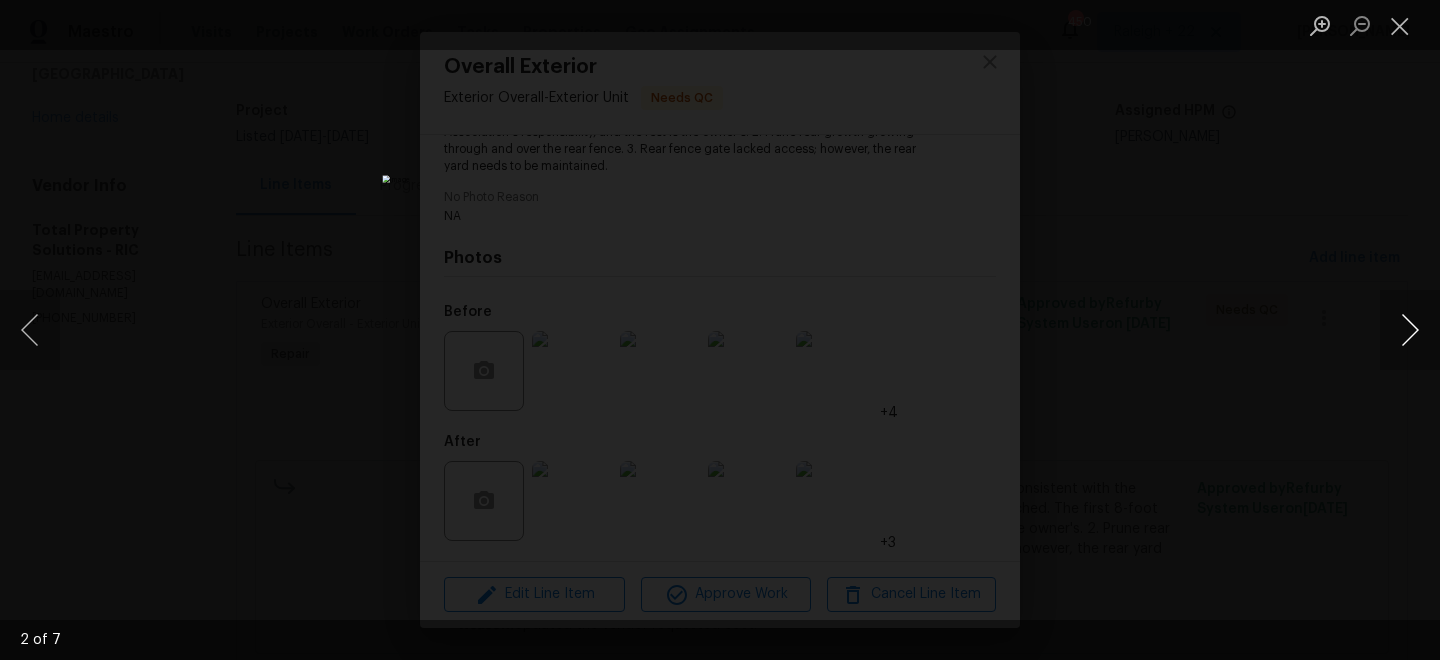 click at bounding box center (1410, 330) 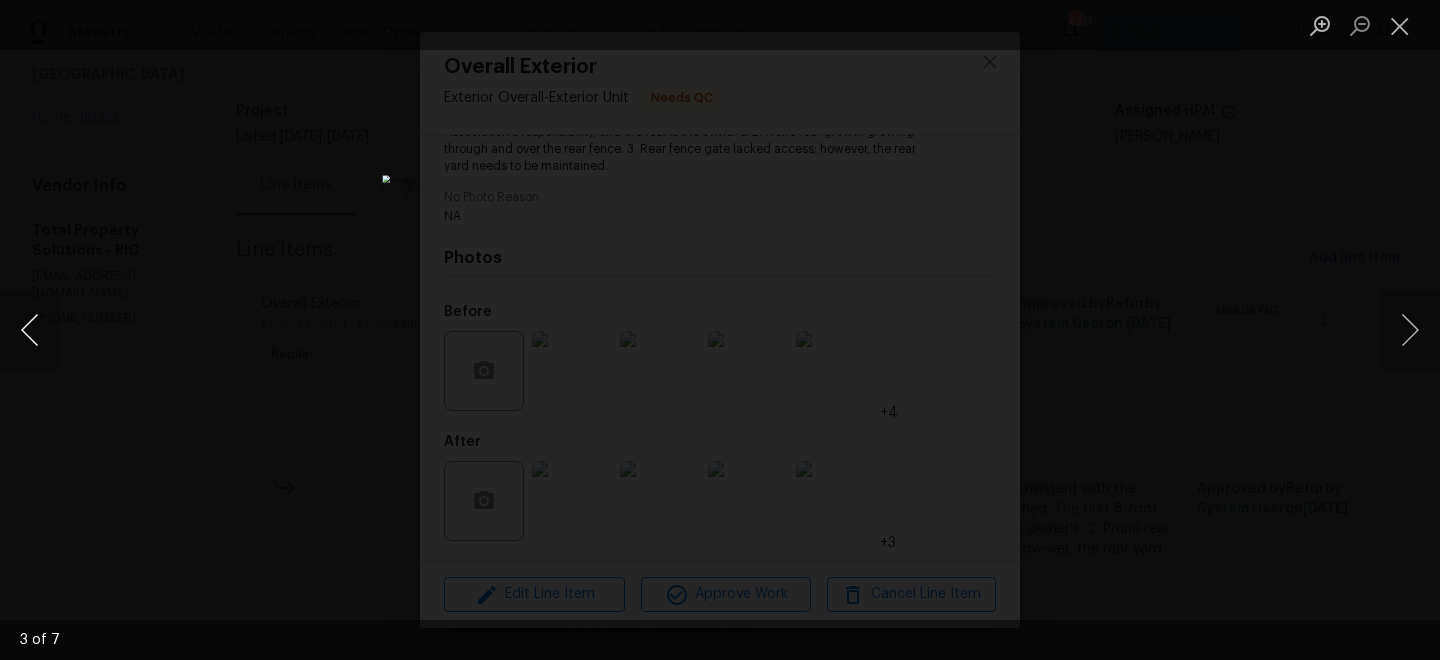 click at bounding box center [30, 330] 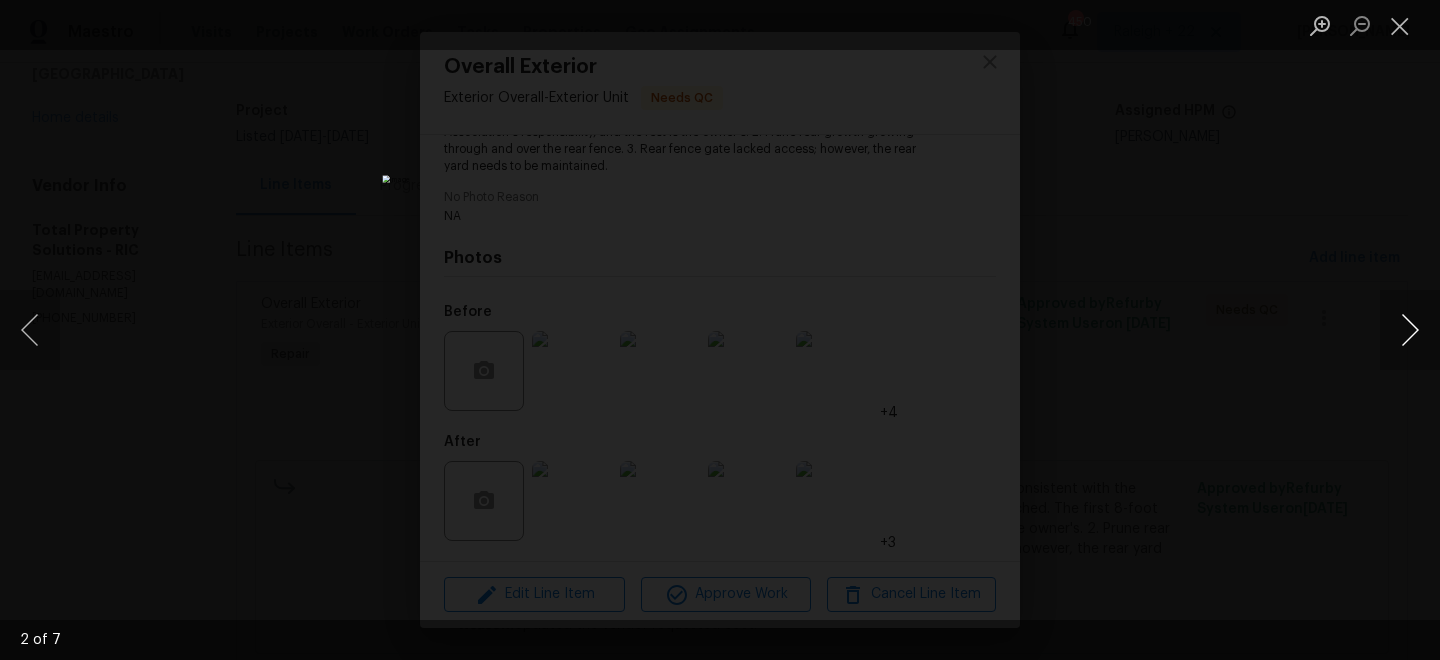 click at bounding box center (1410, 330) 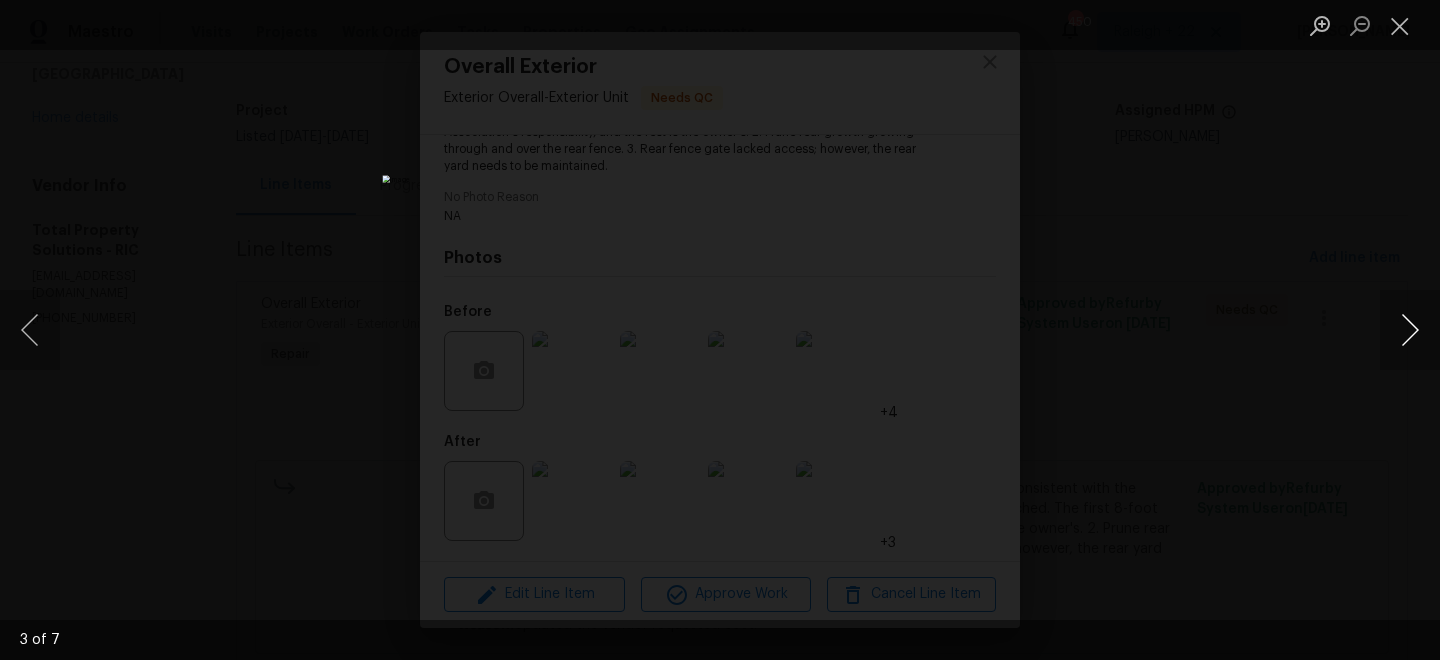 click at bounding box center [1410, 330] 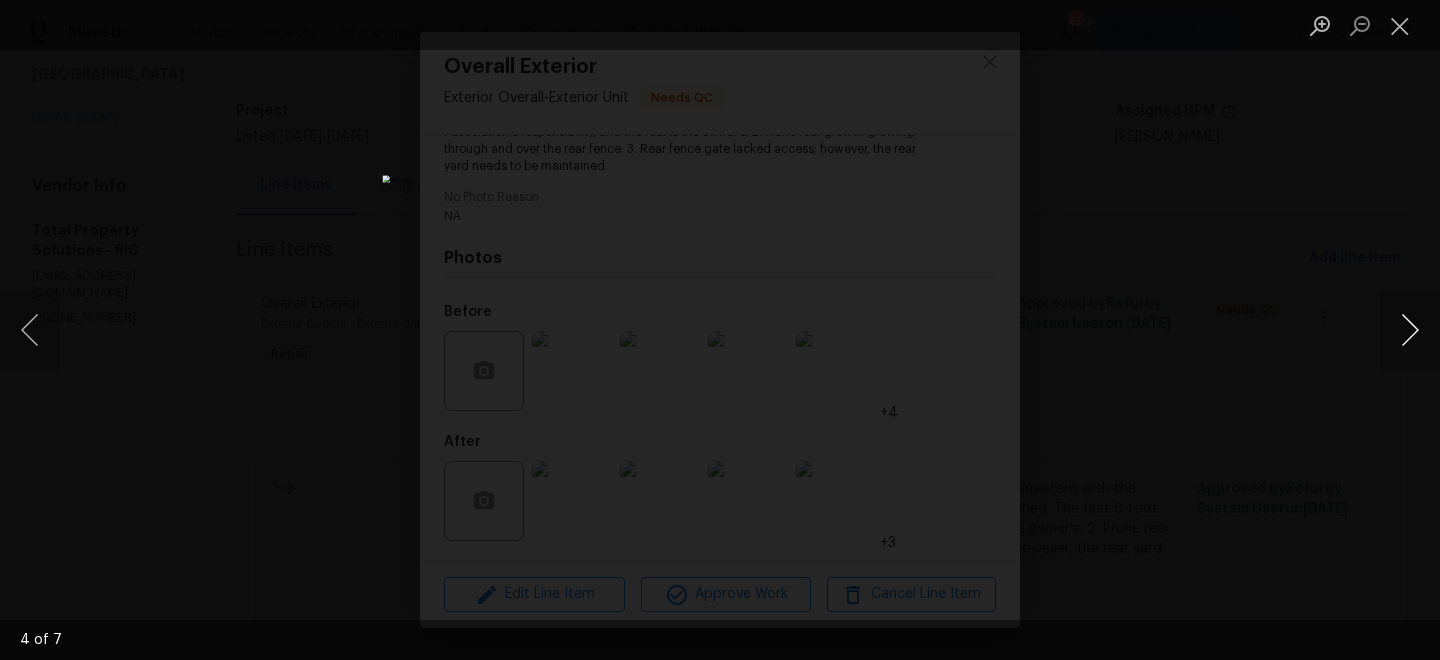 click at bounding box center [1410, 330] 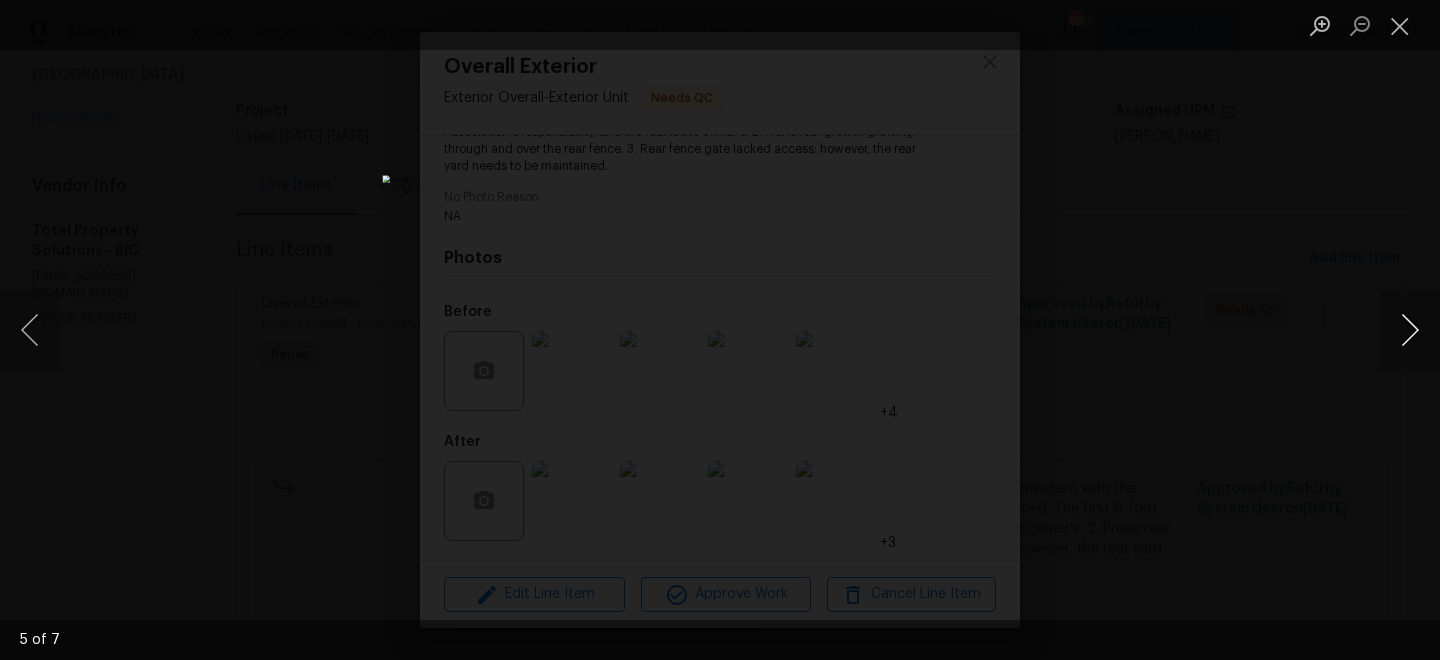 click at bounding box center (1410, 330) 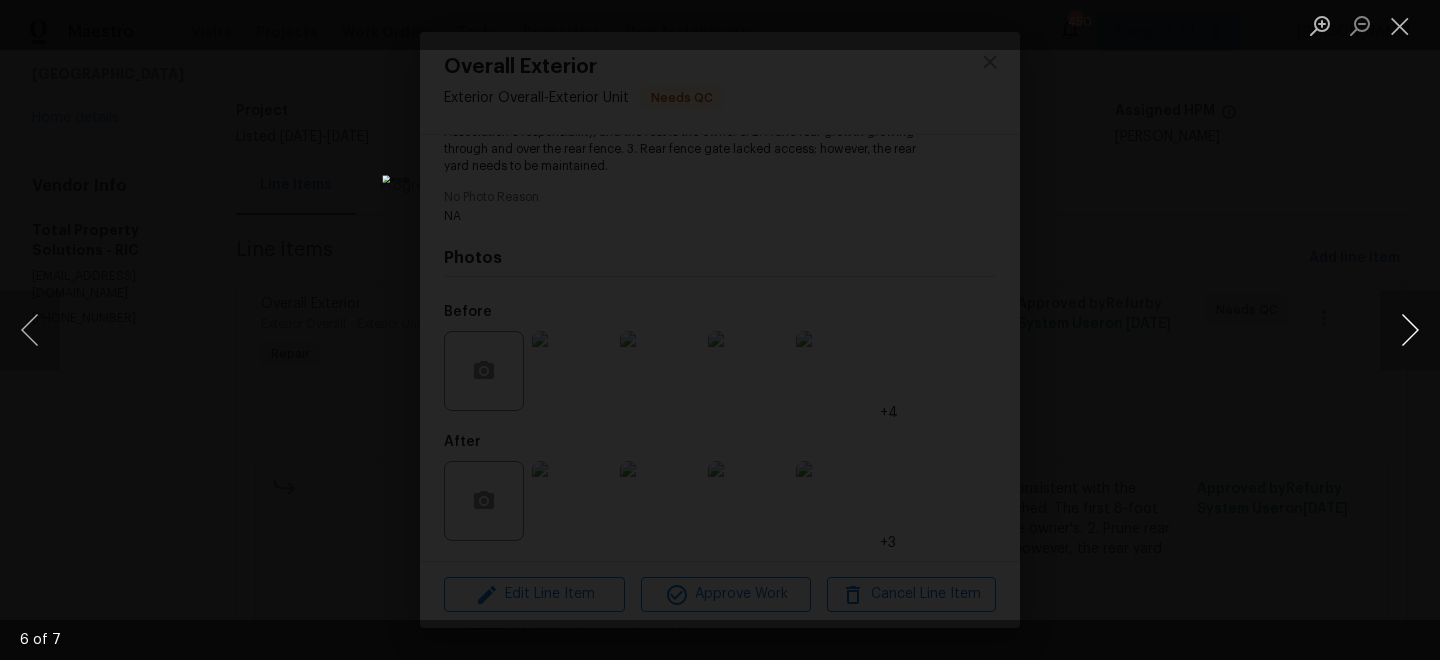click at bounding box center (1410, 330) 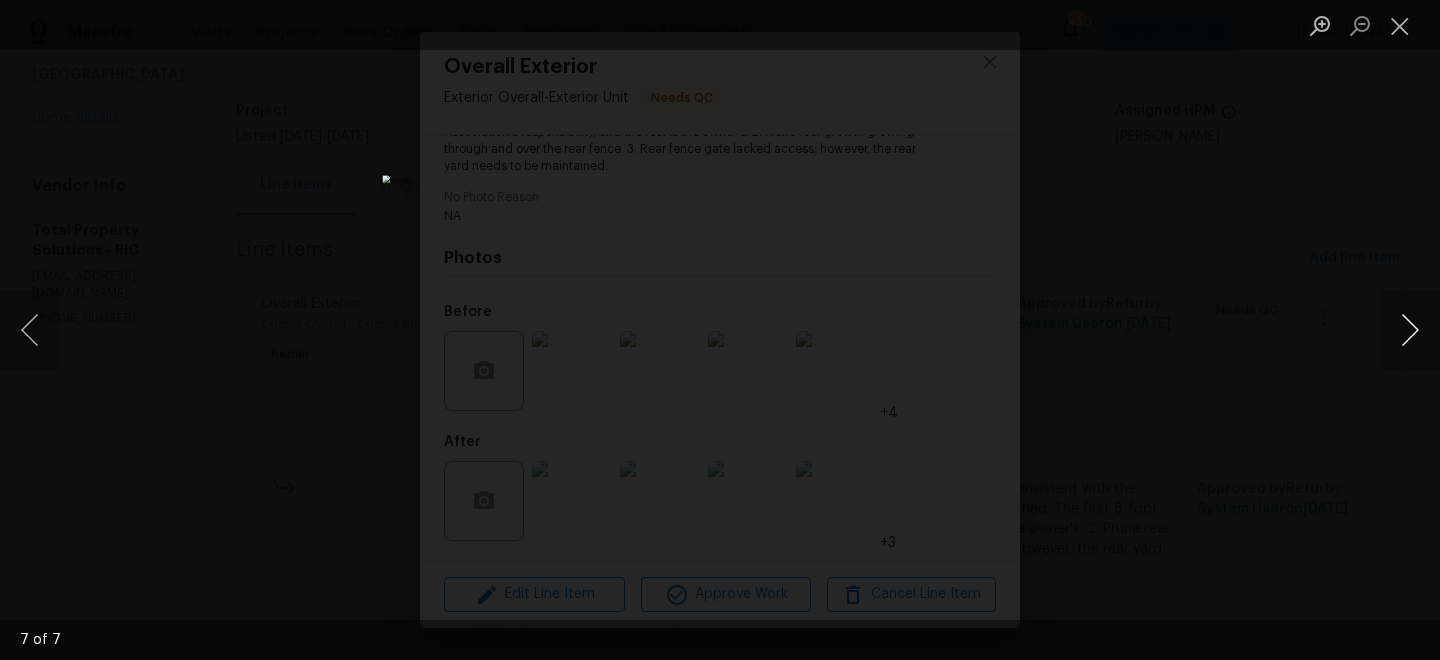 click at bounding box center [1410, 330] 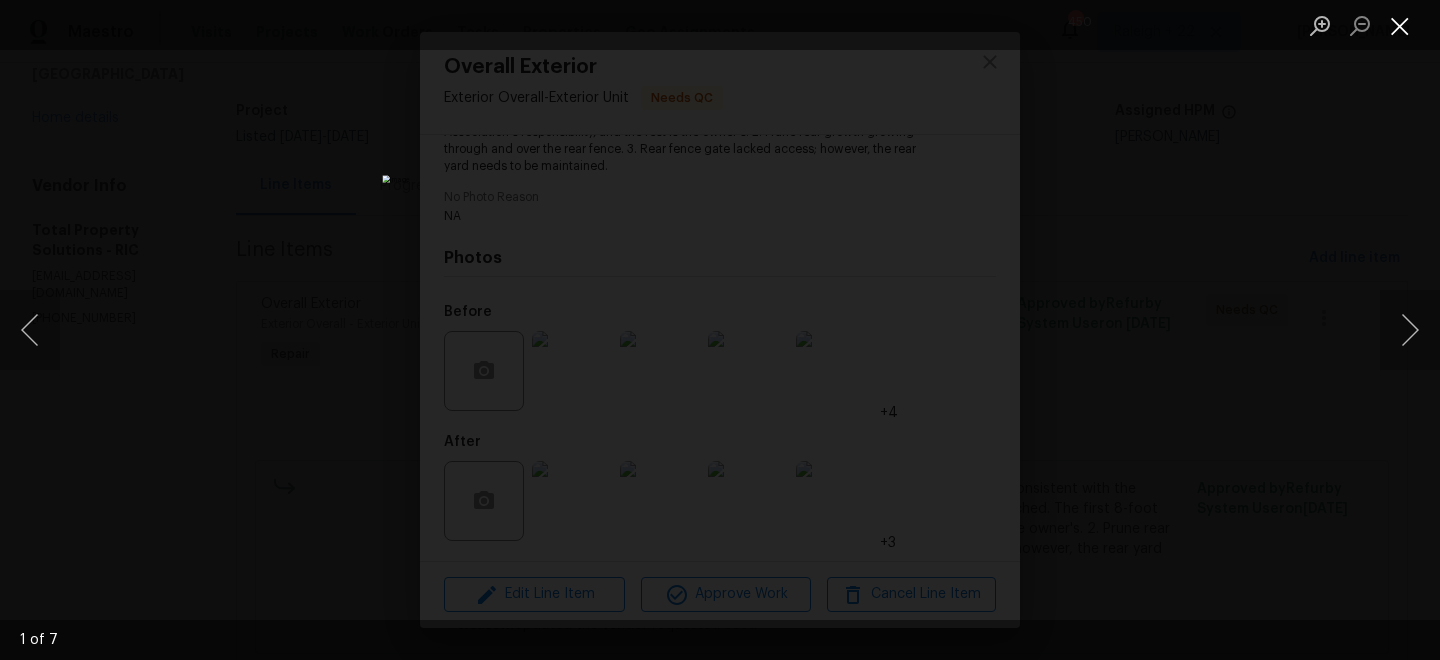 click at bounding box center (1400, 25) 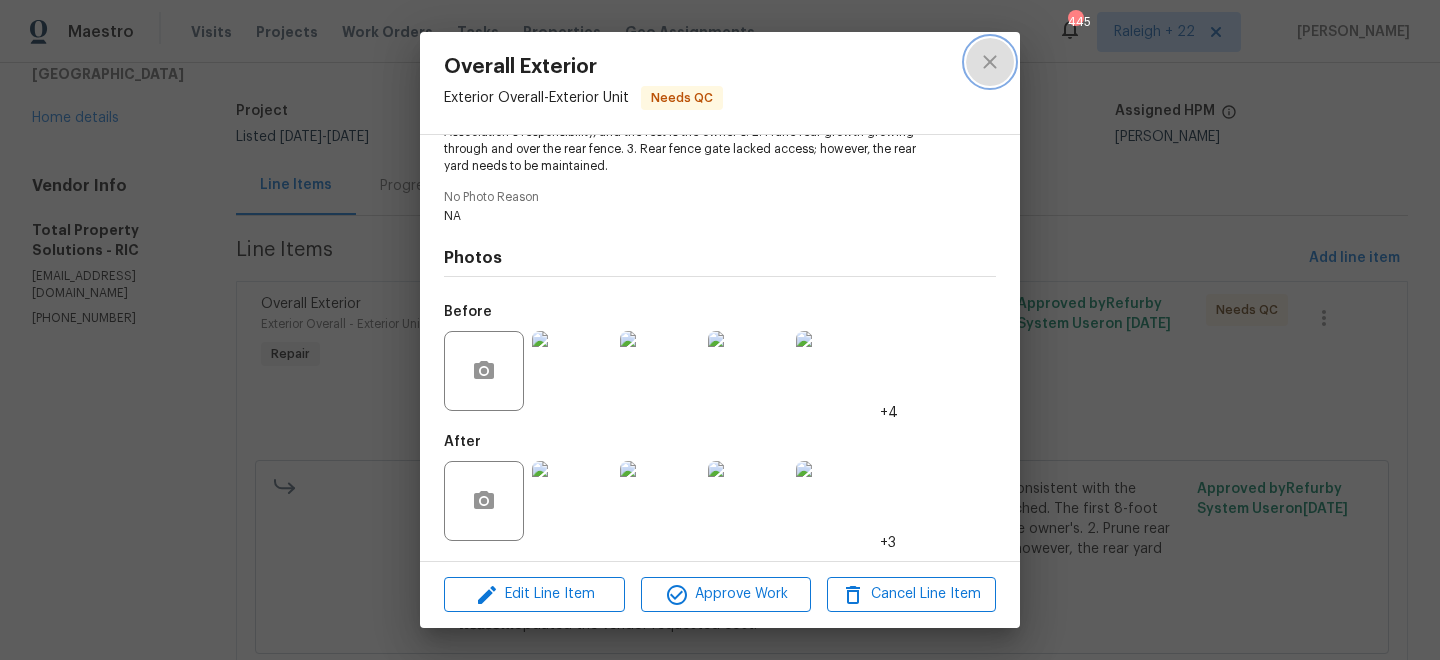 click 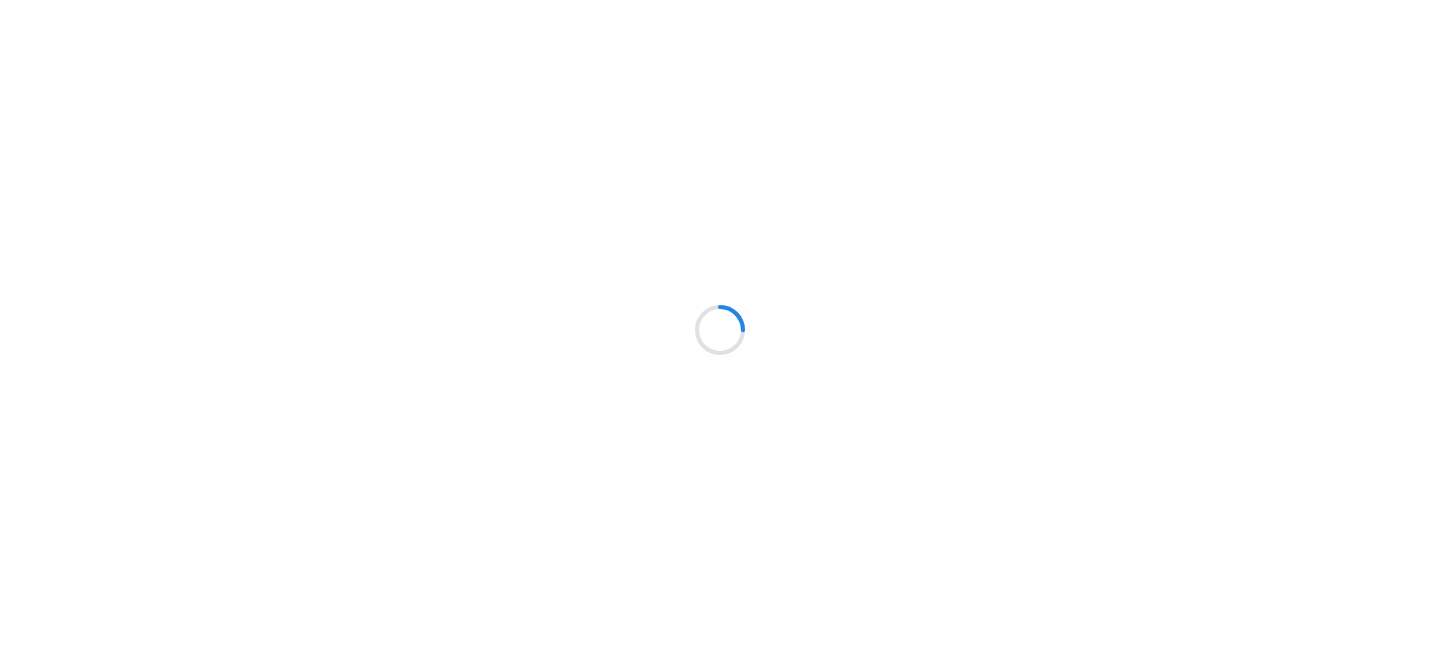 scroll, scrollTop: 0, scrollLeft: 0, axis: both 